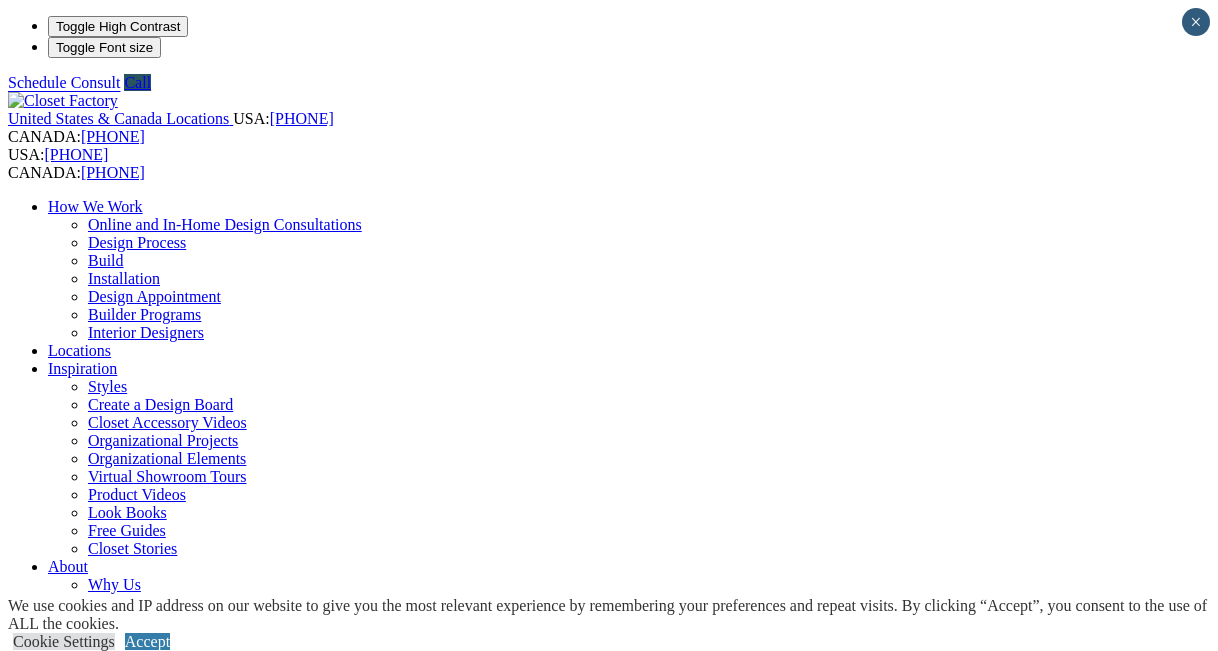 scroll, scrollTop: 0, scrollLeft: 0, axis: both 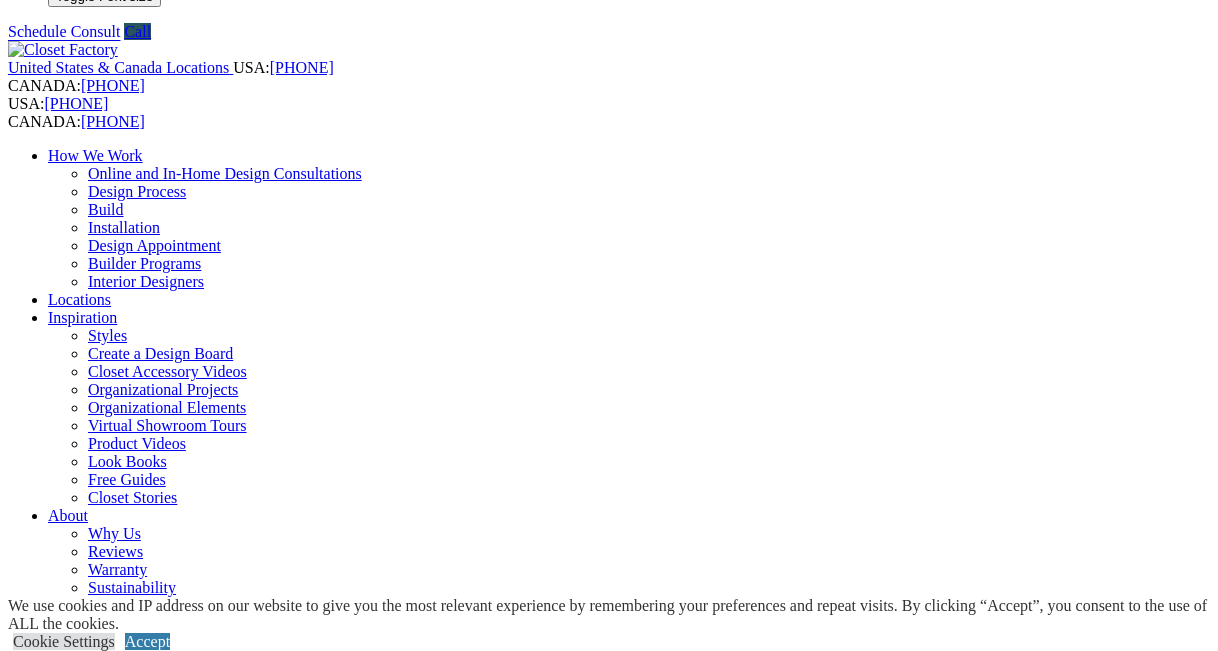 click on "Closet Organizers Dressing Rooms Finesse Systems Reach-in Closets Shoe Closets Walk-in Closets Wardrobe Closets Wood Closets" at bounding box center [629, 863] 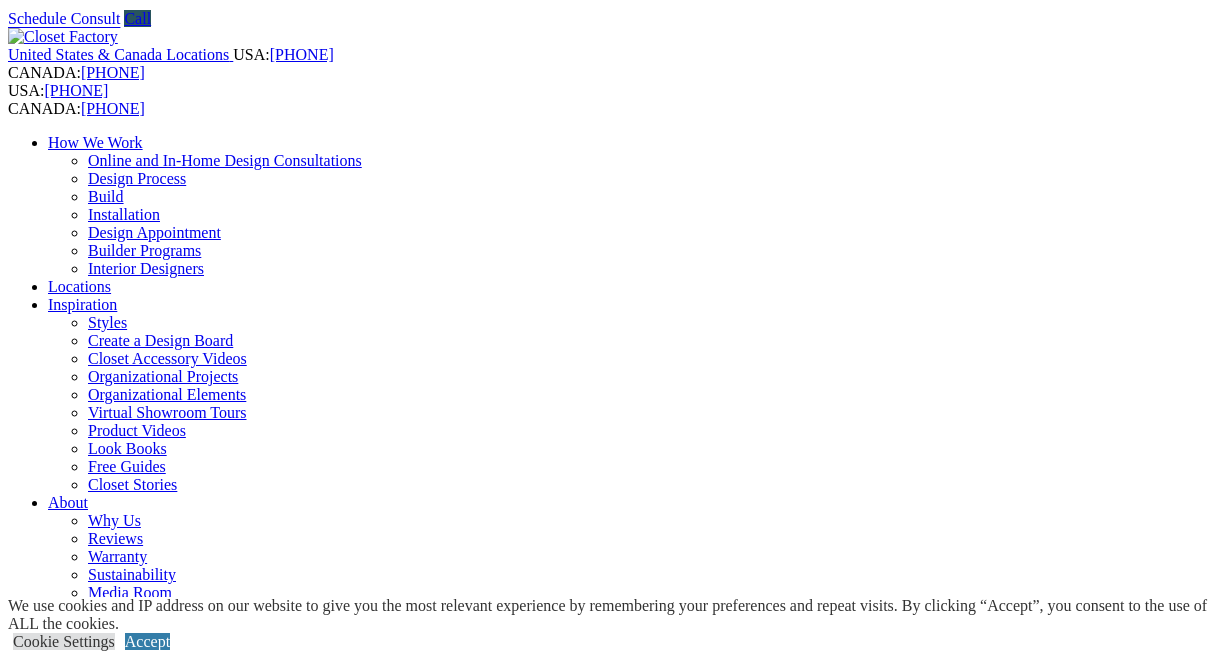 scroll, scrollTop: 0, scrollLeft: 0, axis: both 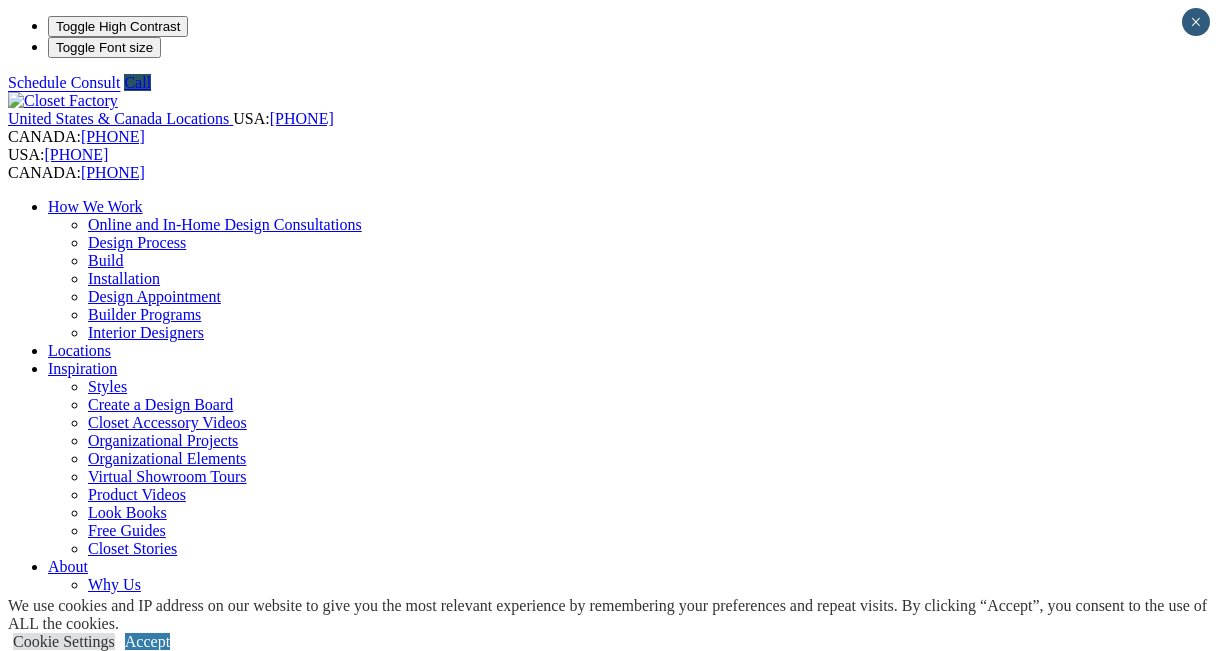 click on "**********" at bounding box center (609, 14970) 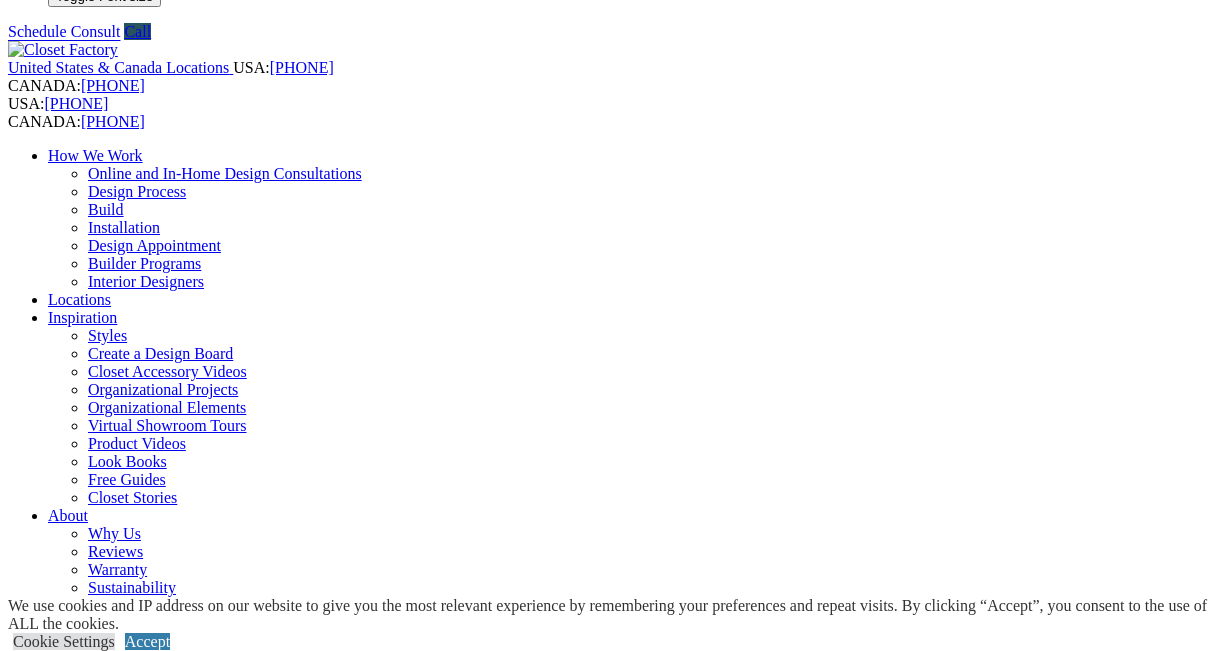click on "**********" at bounding box center (609, 14801) 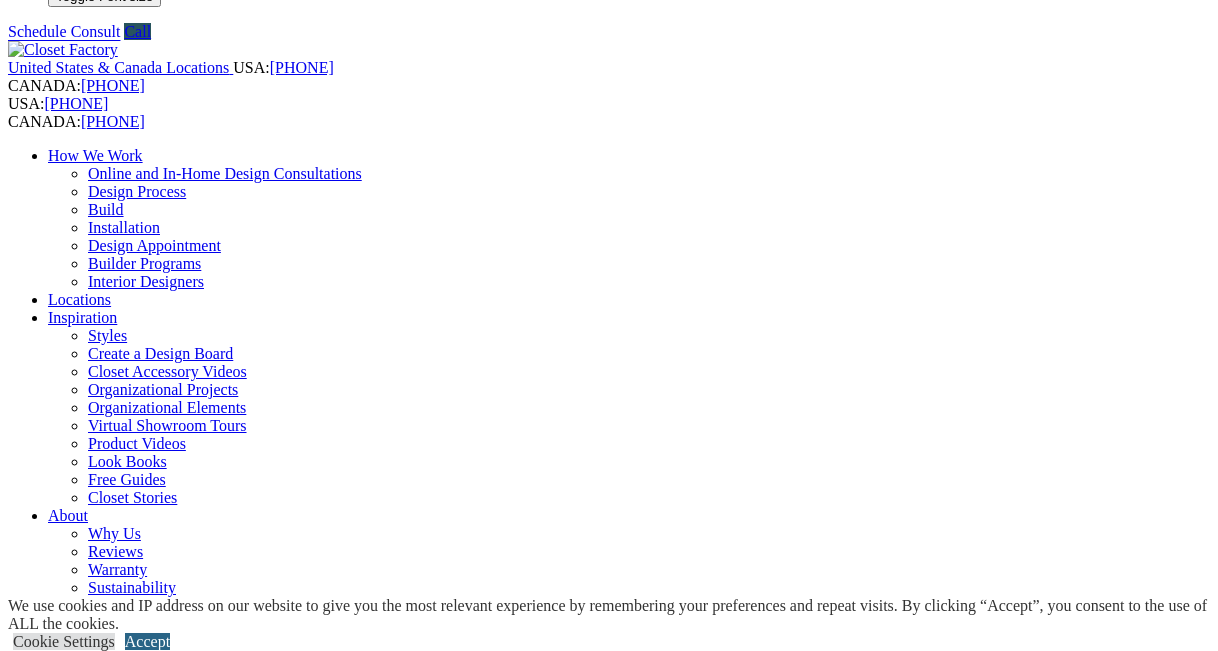 click on "Accept" at bounding box center [147, 641] 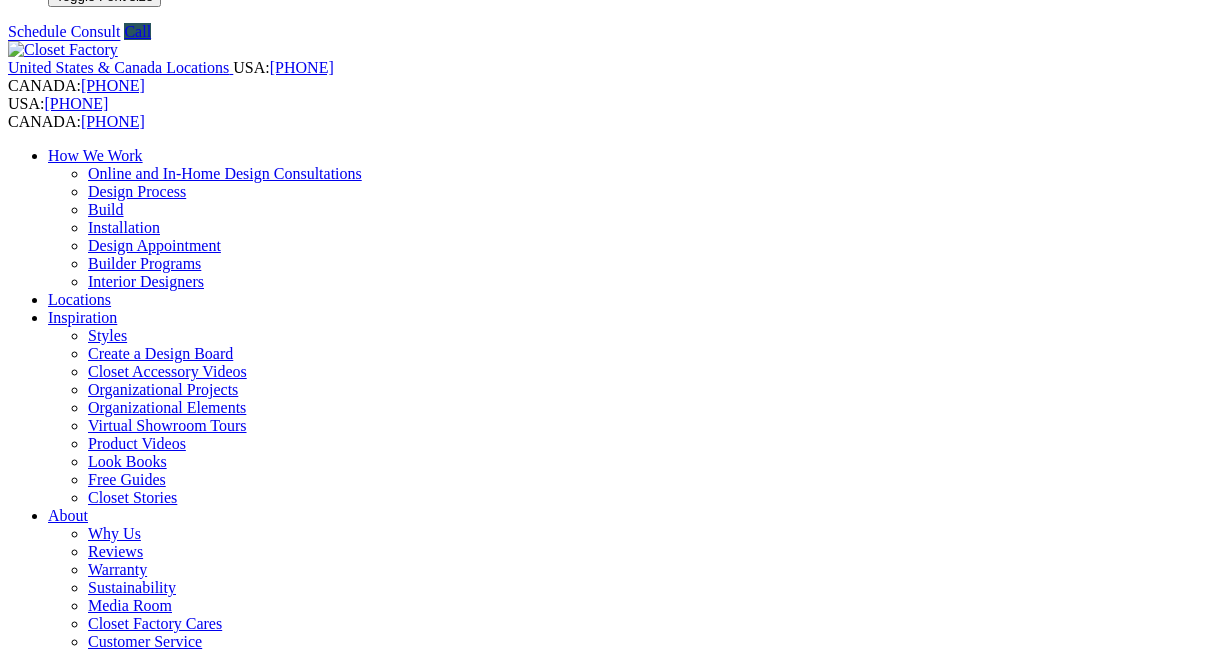 click on "prev" at bounding box center (609, 3225) 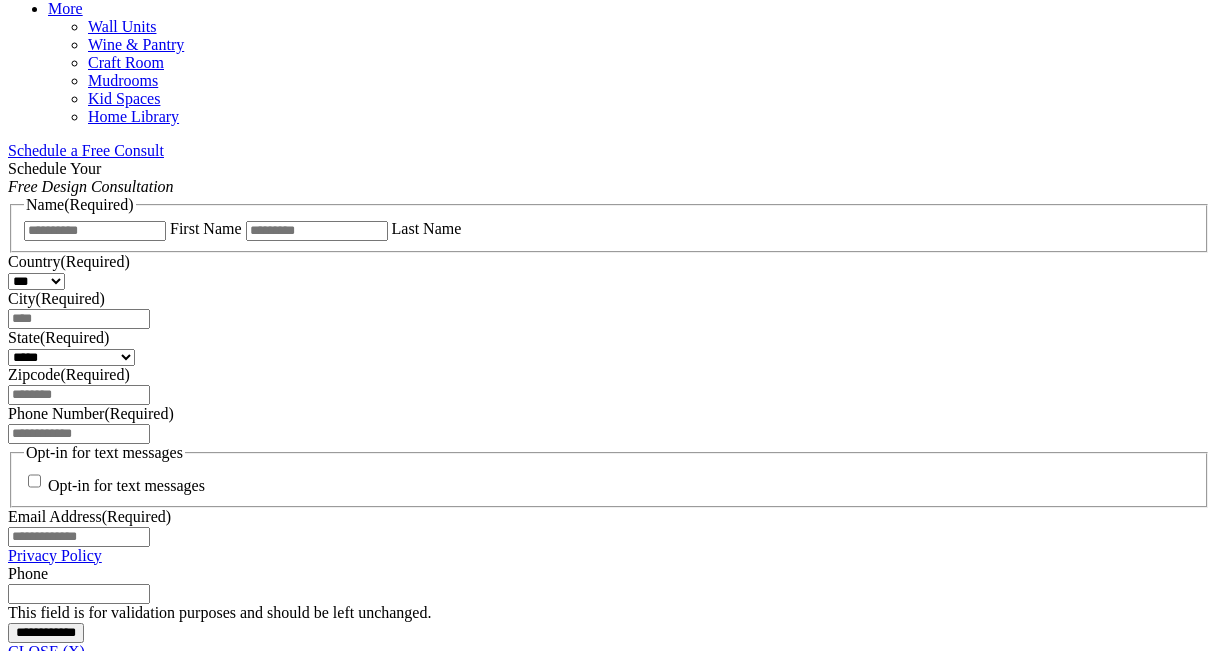 scroll, scrollTop: 1228, scrollLeft: 0, axis: vertical 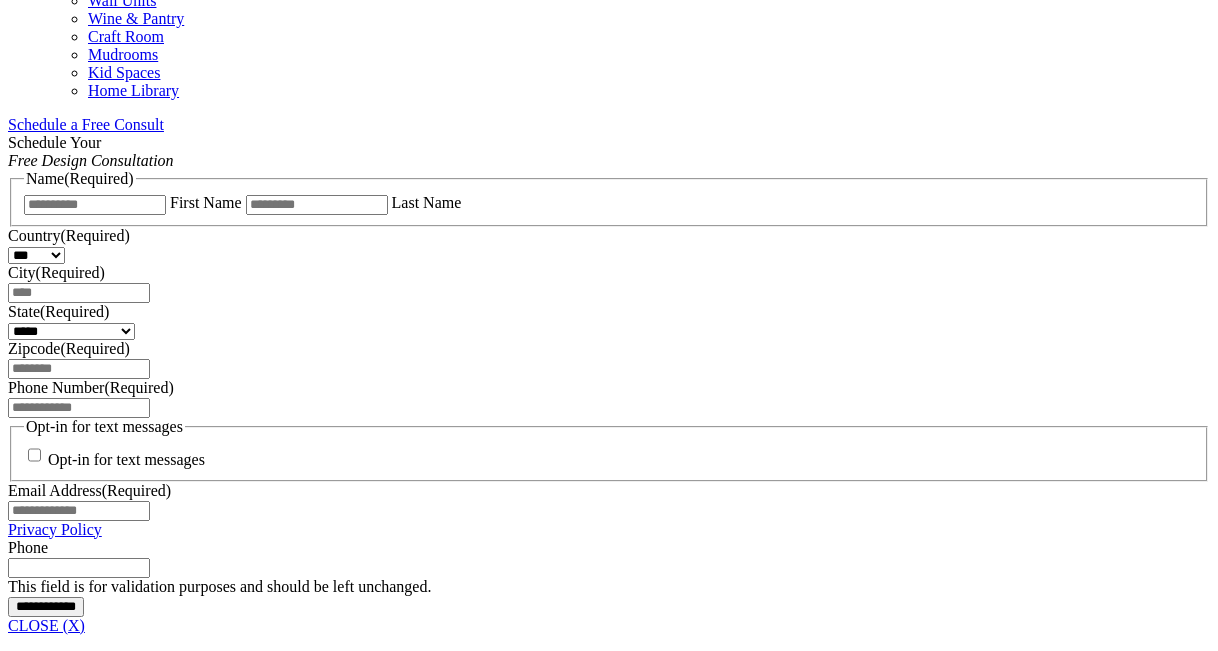 click on "Custom Closets" at bounding box center [98, 6660] 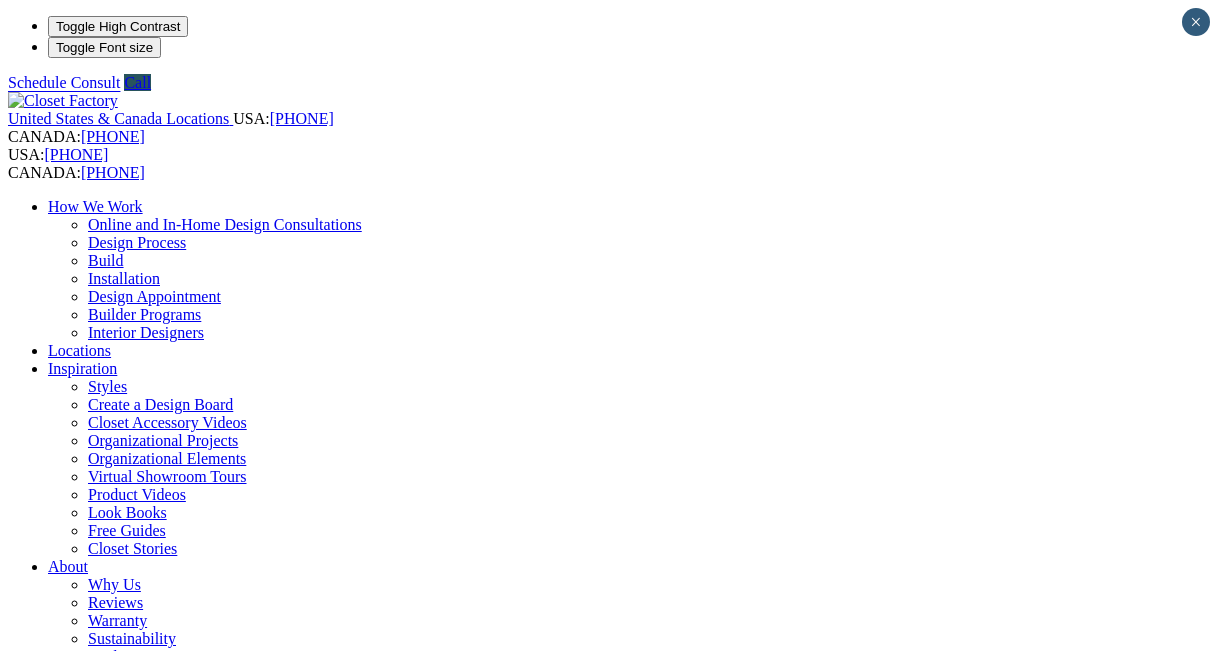scroll, scrollTop: 0, scrollLeft: 0, axis: both 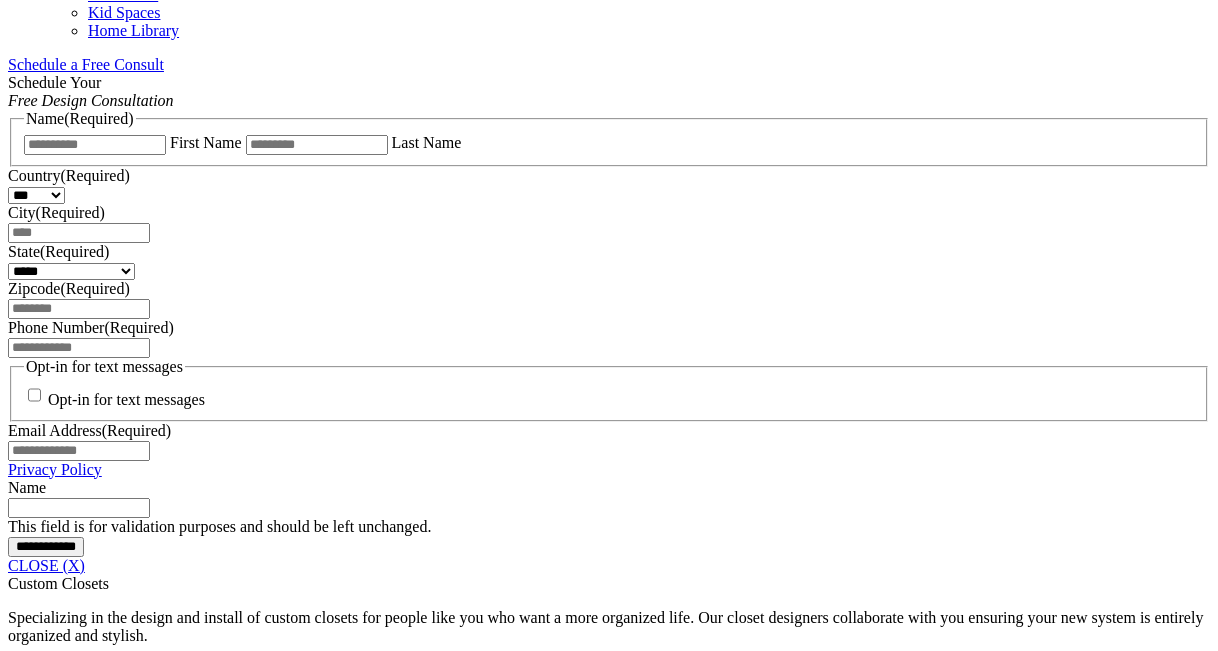 click on "Walk-In" at bounding box center [74, 2519] 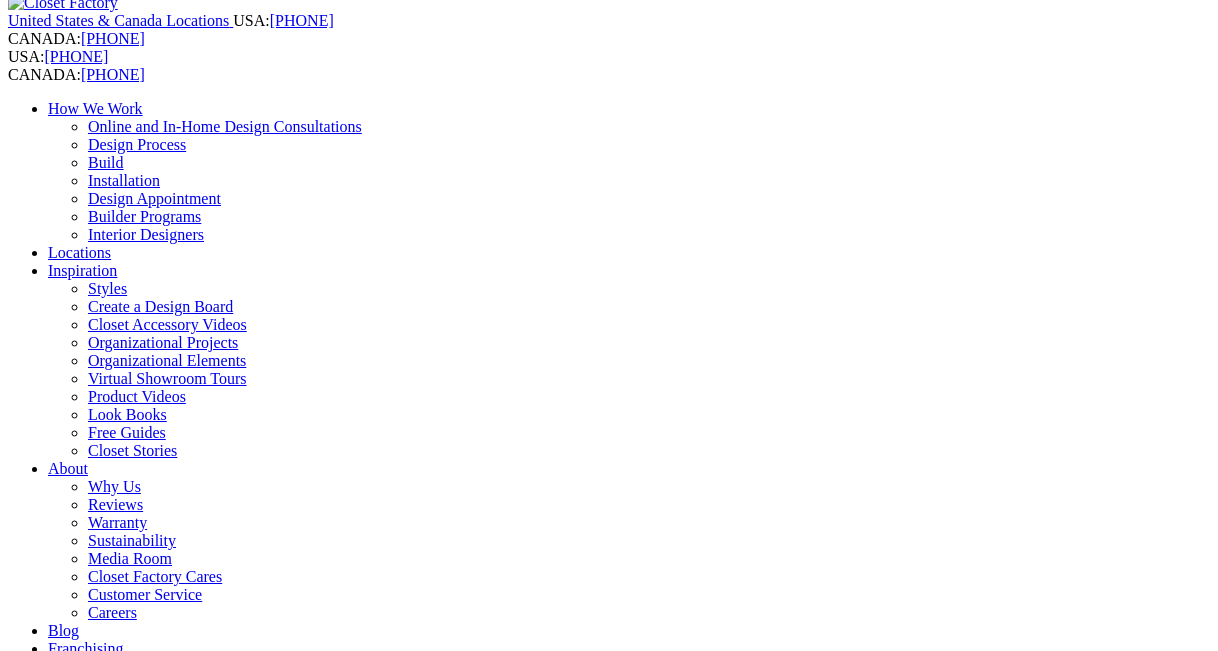 scroll, scrollTop: 0, scrollLeft: 0, axis: both 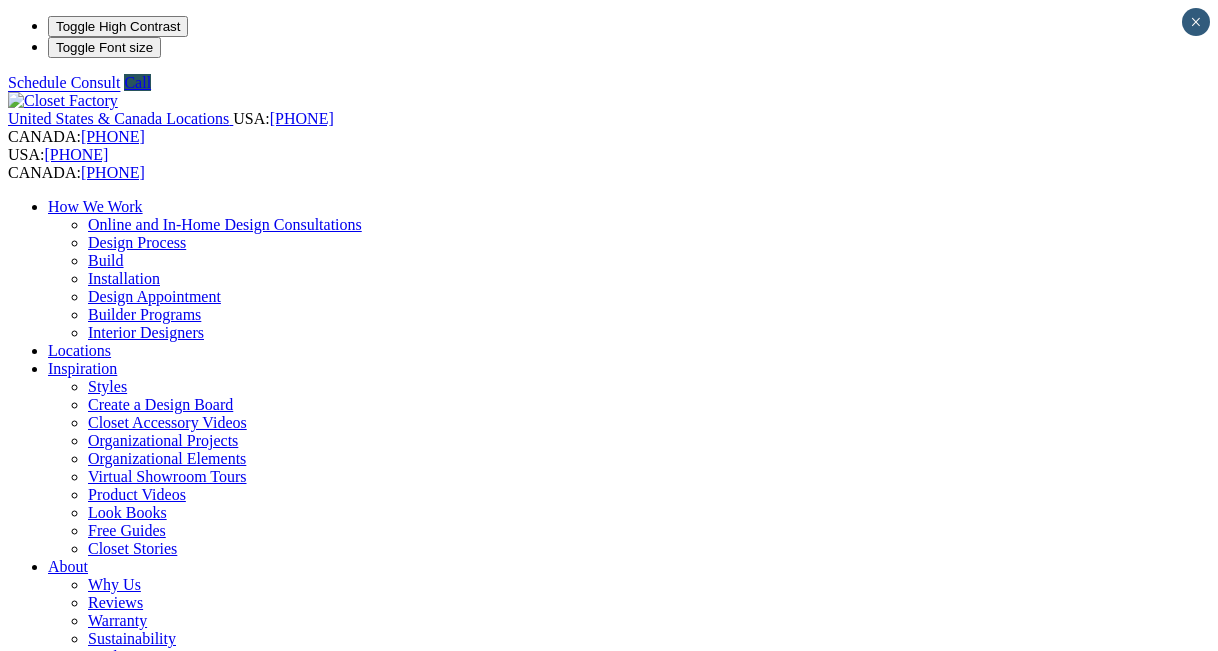 click on "Kid Spaces" at bounding box center (124, 1282) 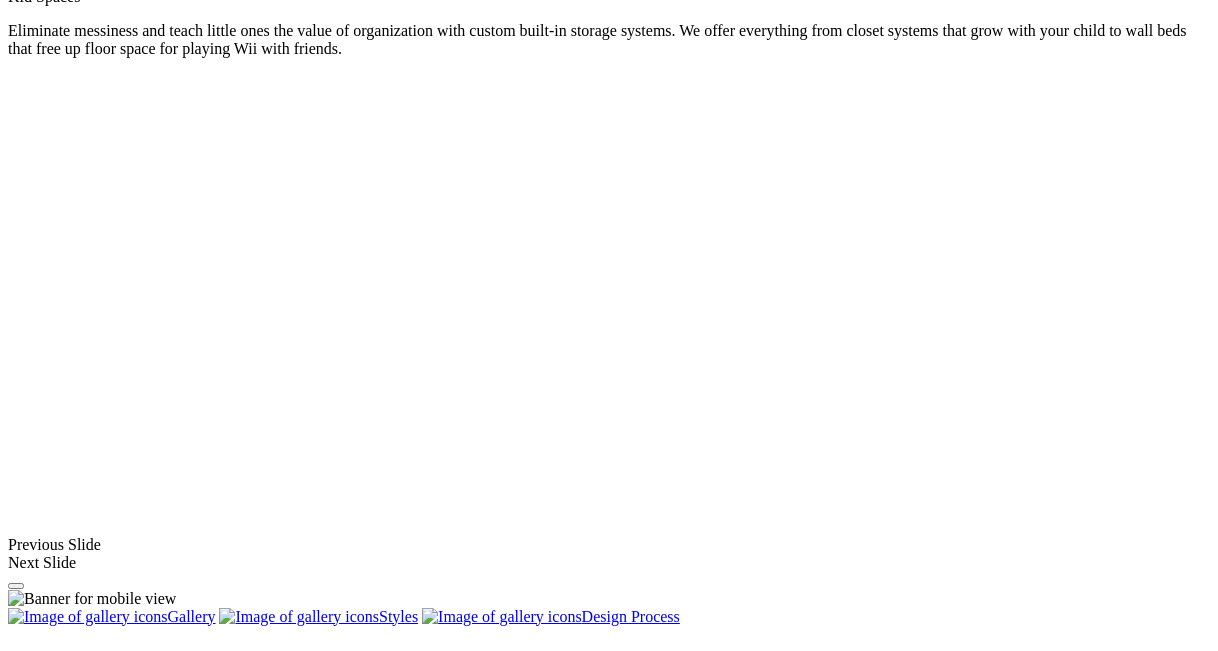 scroll, scrollTop: 1884, scrollLeft: 0, axis: vertical 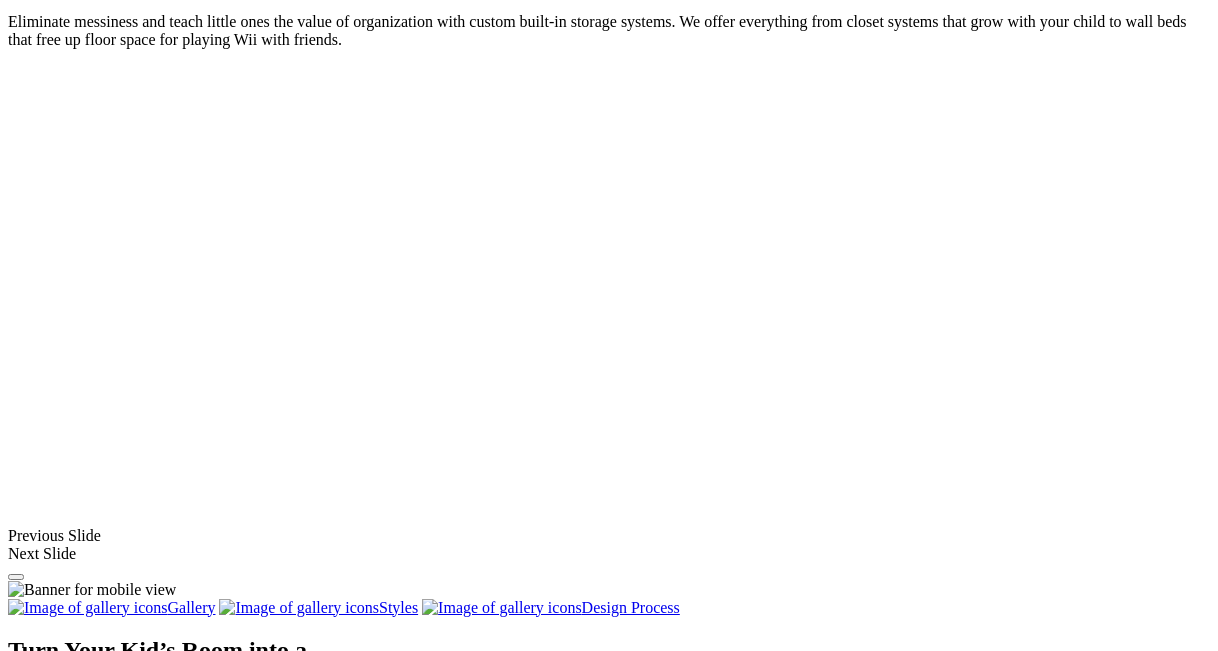 click on "Load More" at bounding box center [44, 2220] 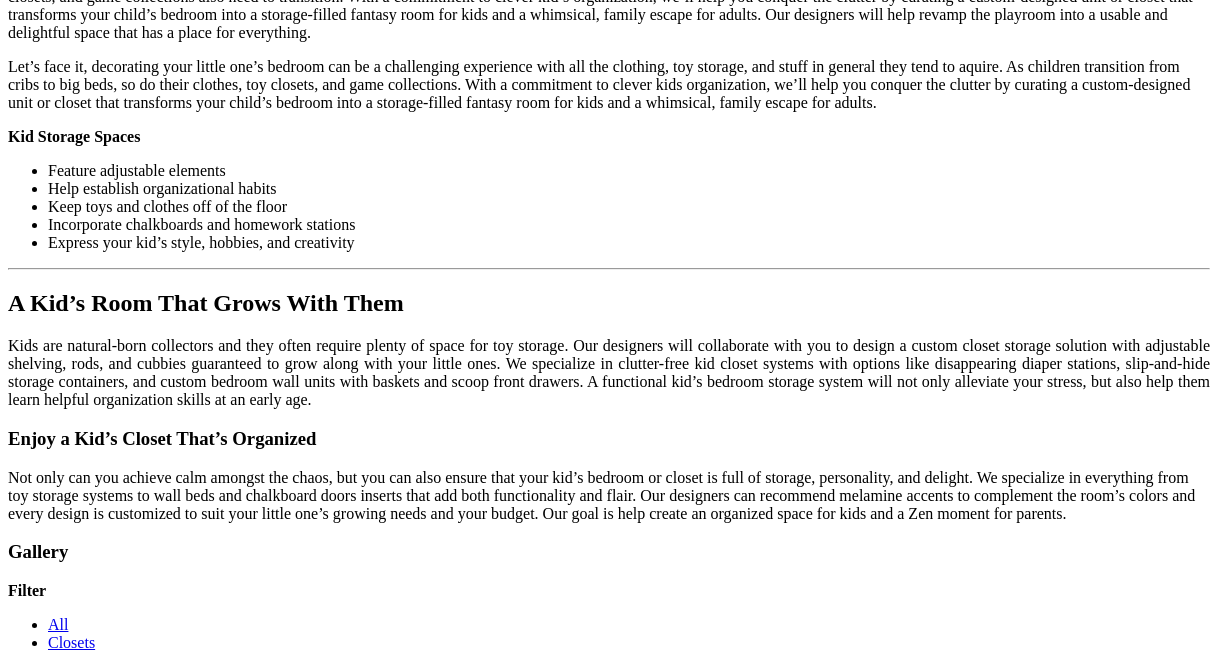 scroll, scrollTop: 2628, scrollLeft: 0, axis: vertical 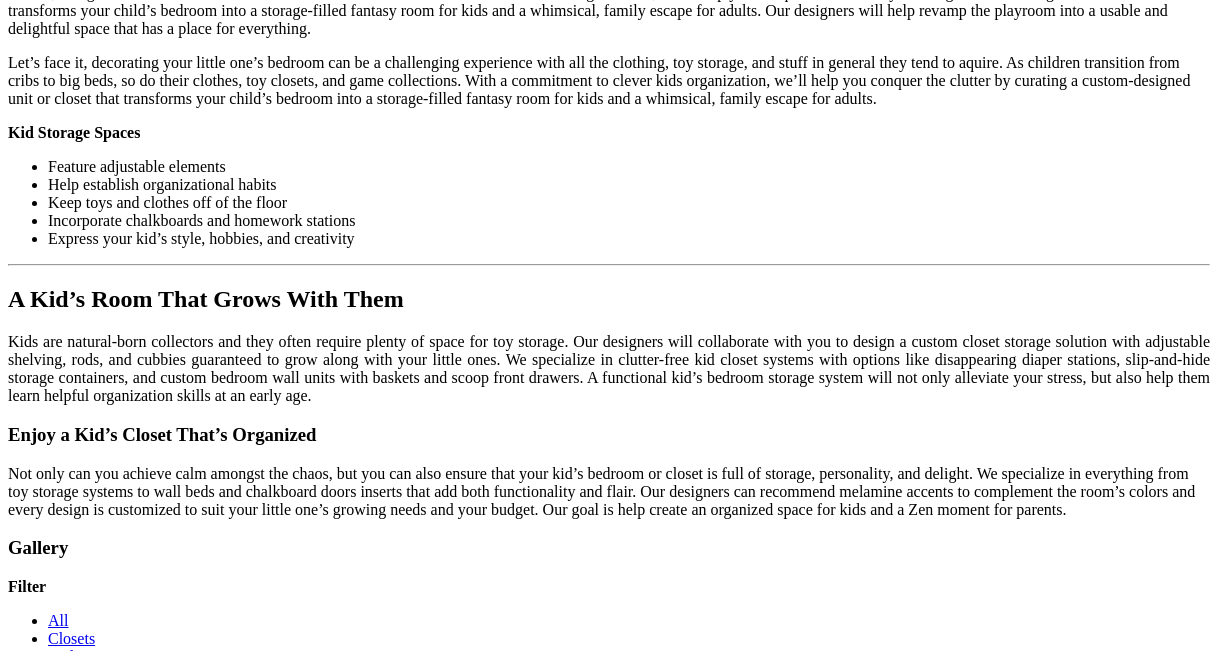 click on "Accessories" at bounding box center (46, 1805) 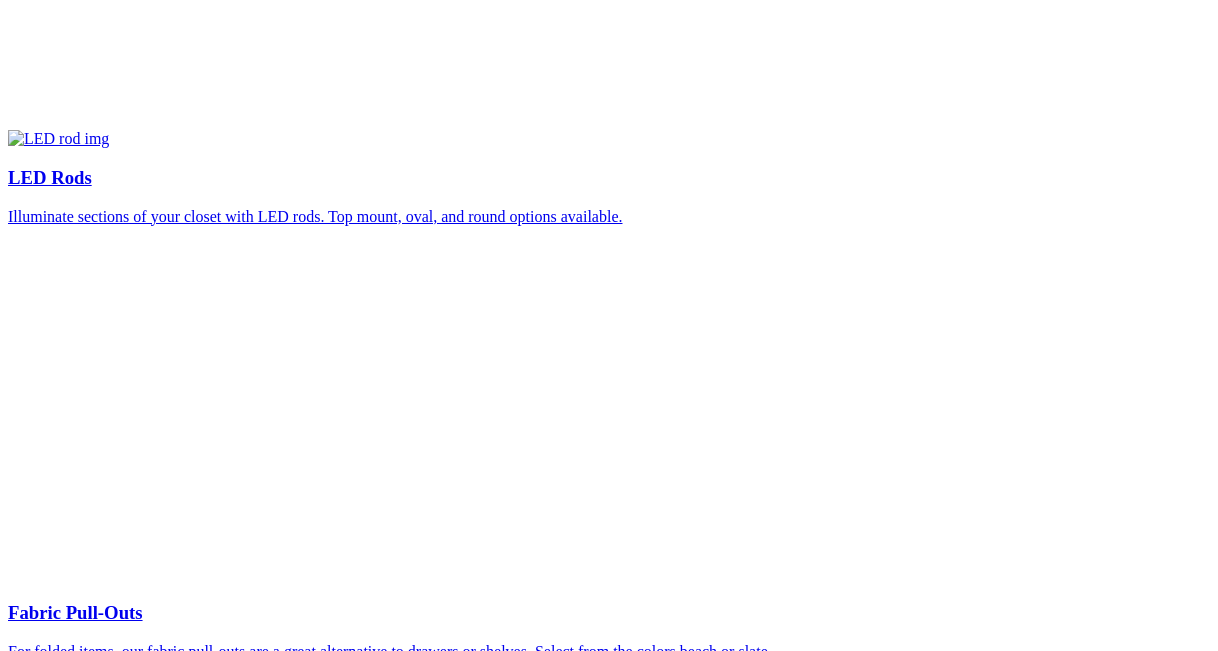scroll, scrollTop: 4564, scrollLeft: 0, axis: vertical 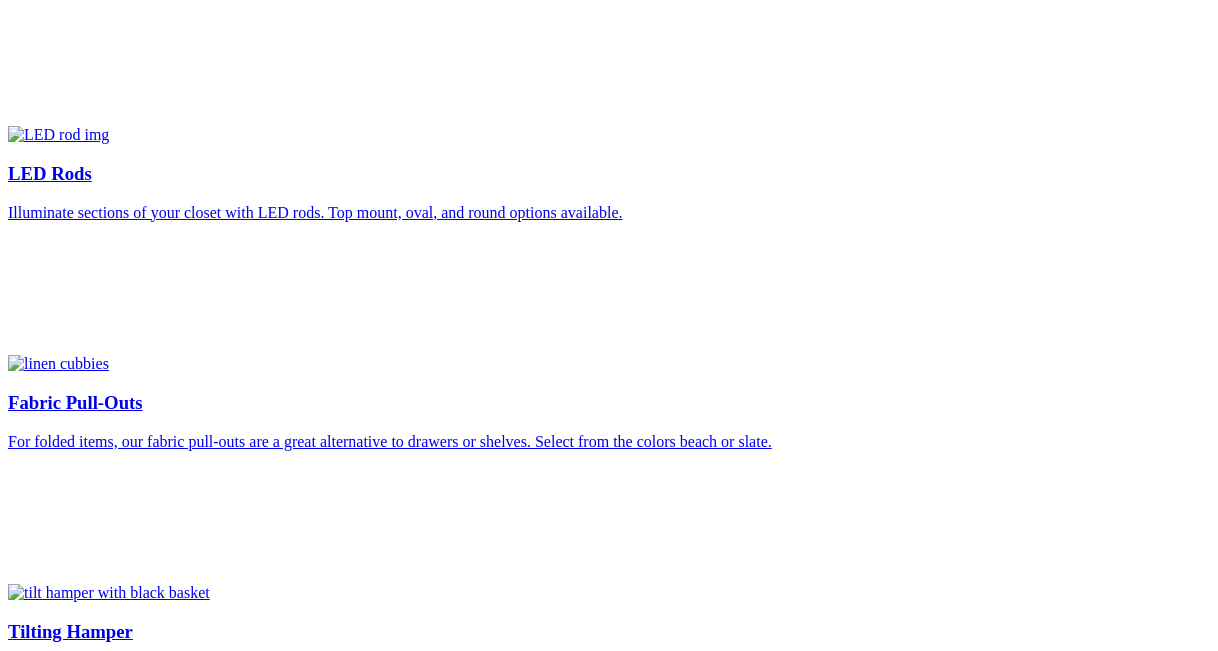 click on "Look Books" at bounding box center [127, -4052] 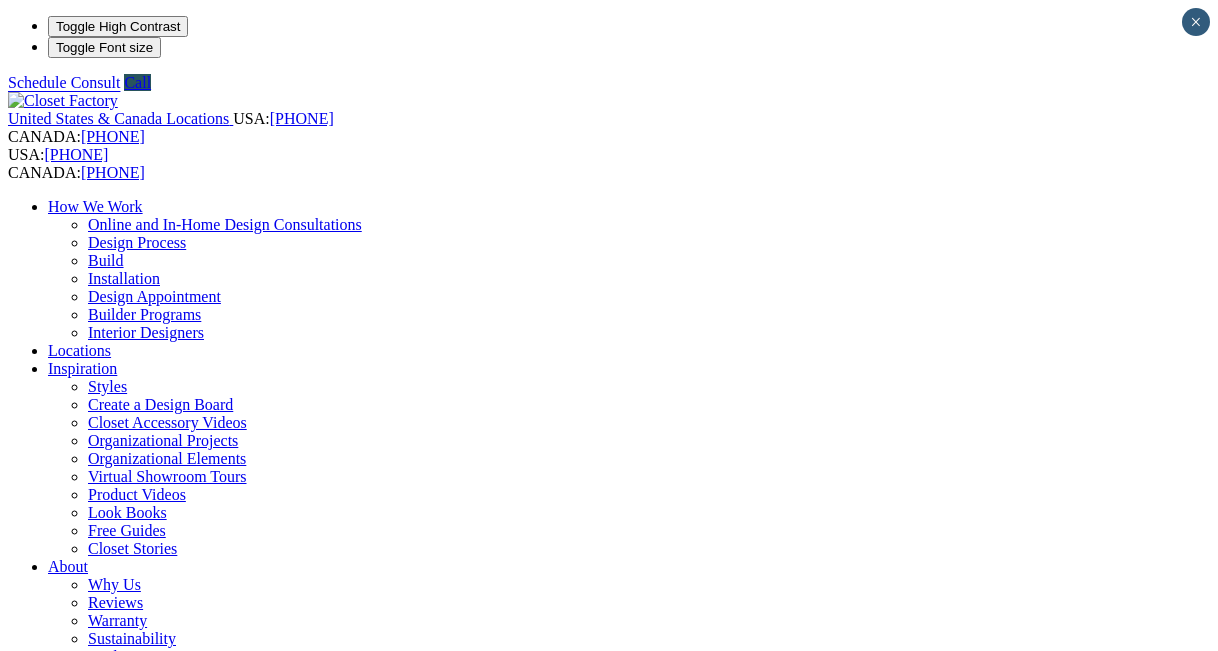 scroll, scrollTop: 0, scrollLeft: 0, axis: both 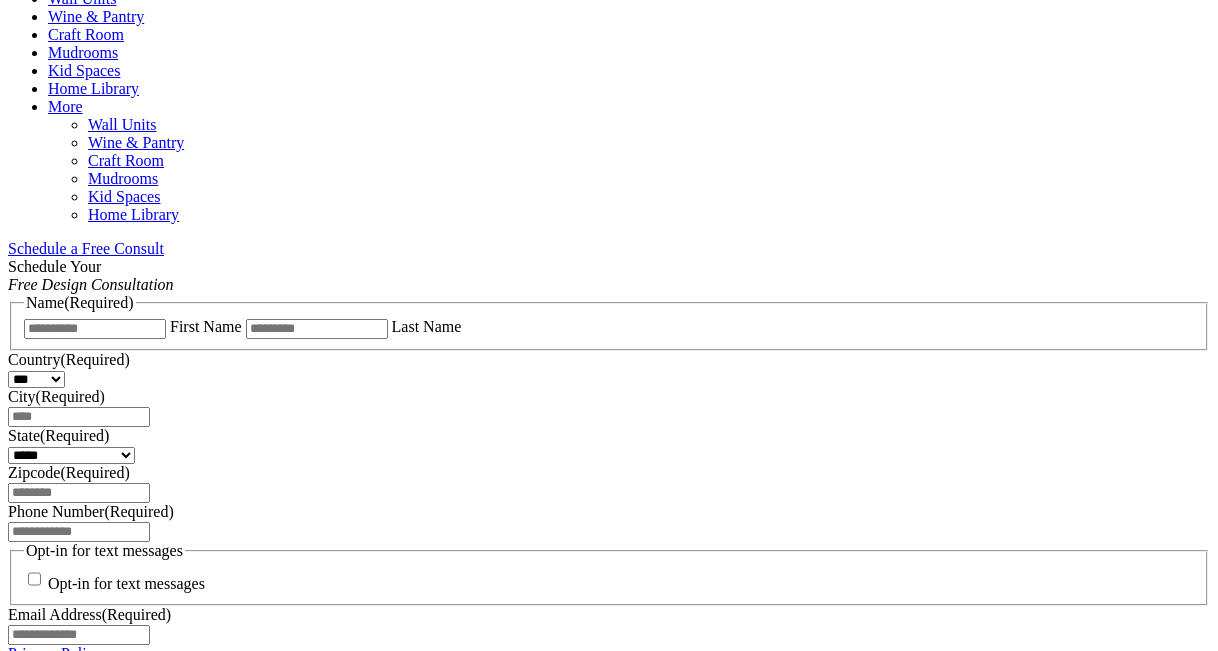 click on "CLOSE (X)" at bounding box center (46, 749) 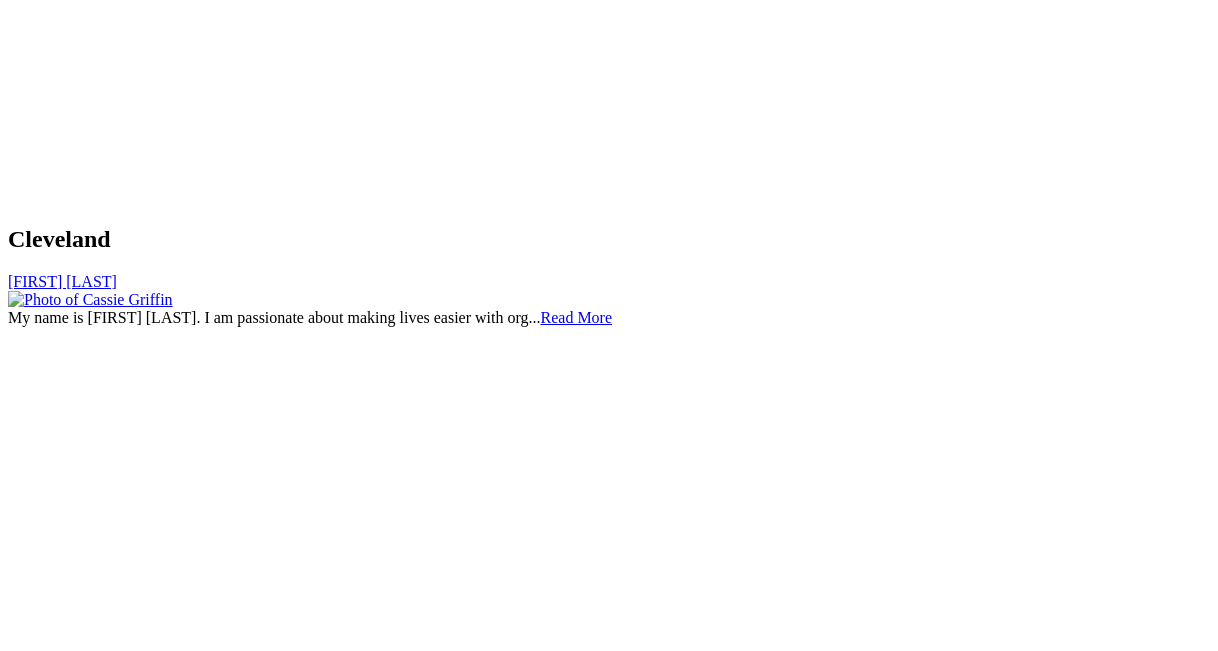 scroll, scrollTop: 2714, scrollLeft: 0, axis: vertical 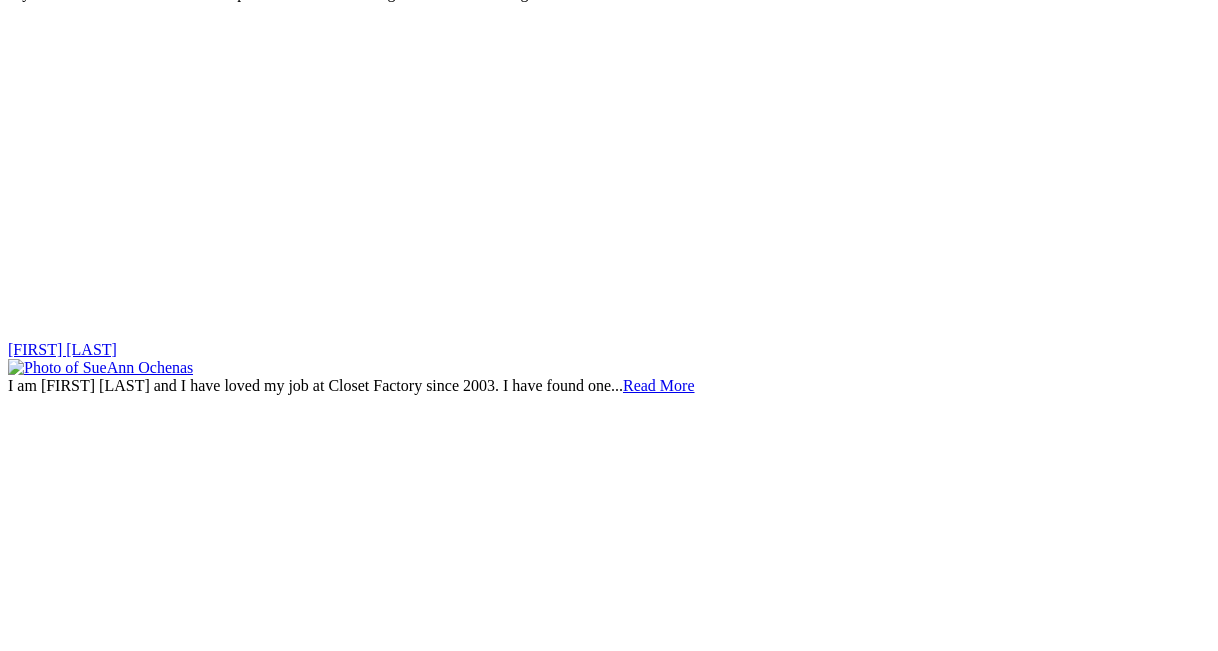 click on "Locations" at bounding box center (79, -2364) 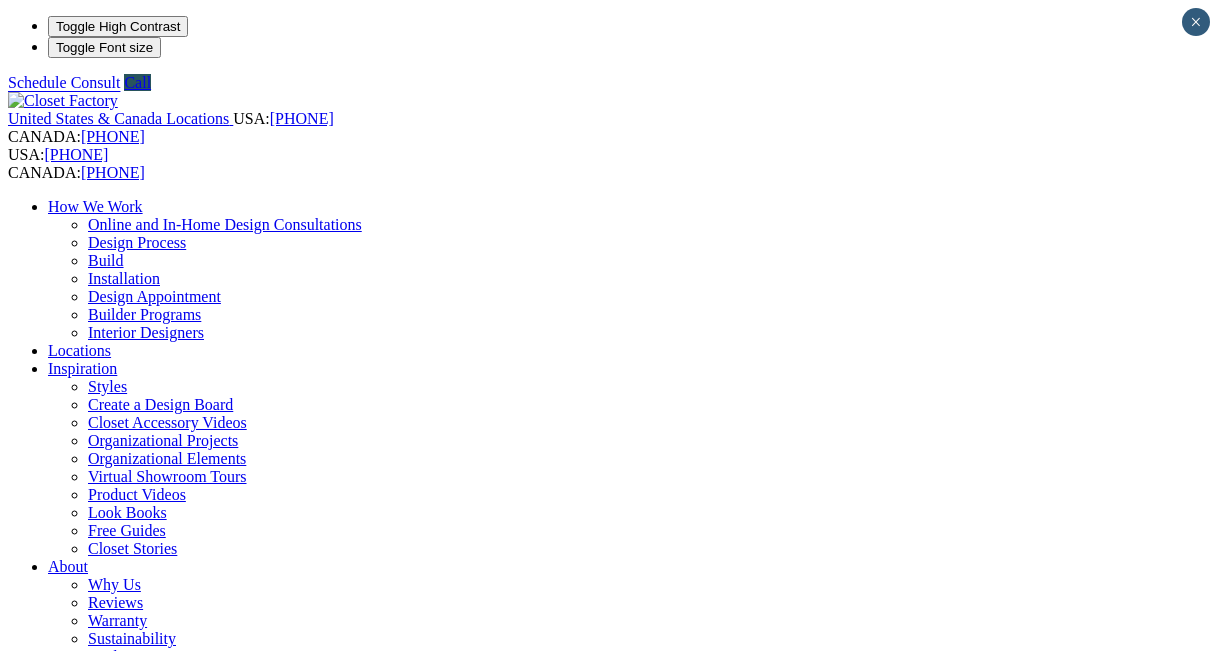scroll, scrollTop: 0, scrollLeft: 0, axis: both 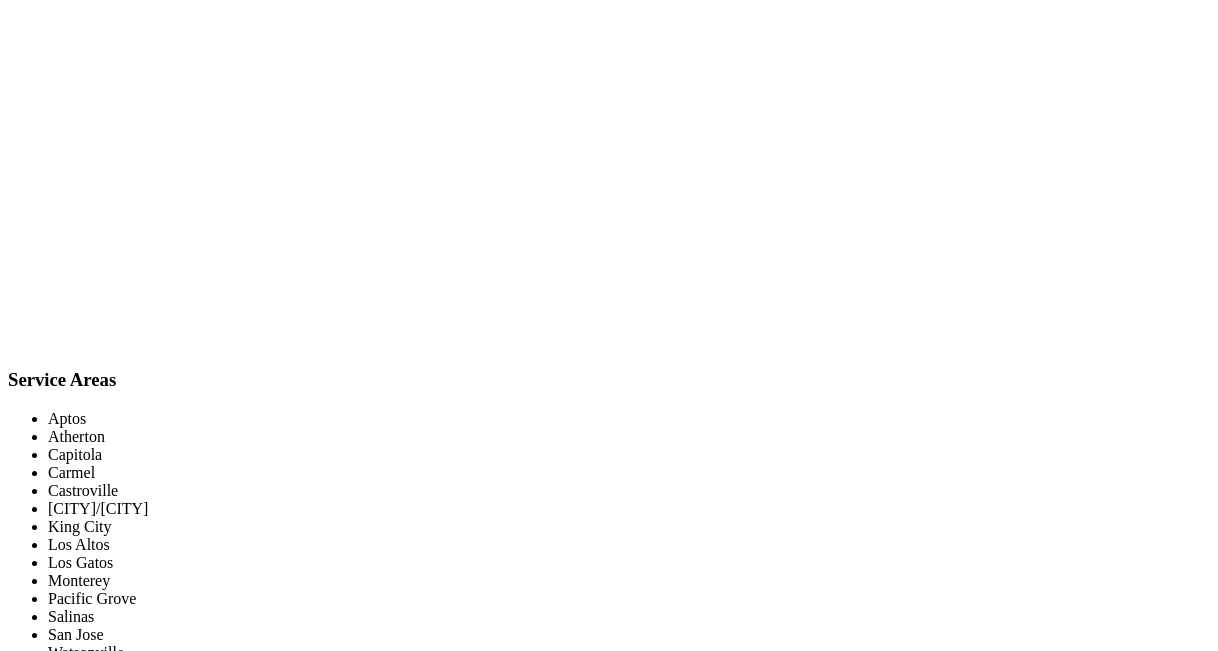click on "Product Videos" at bounding box center (97, 2114) 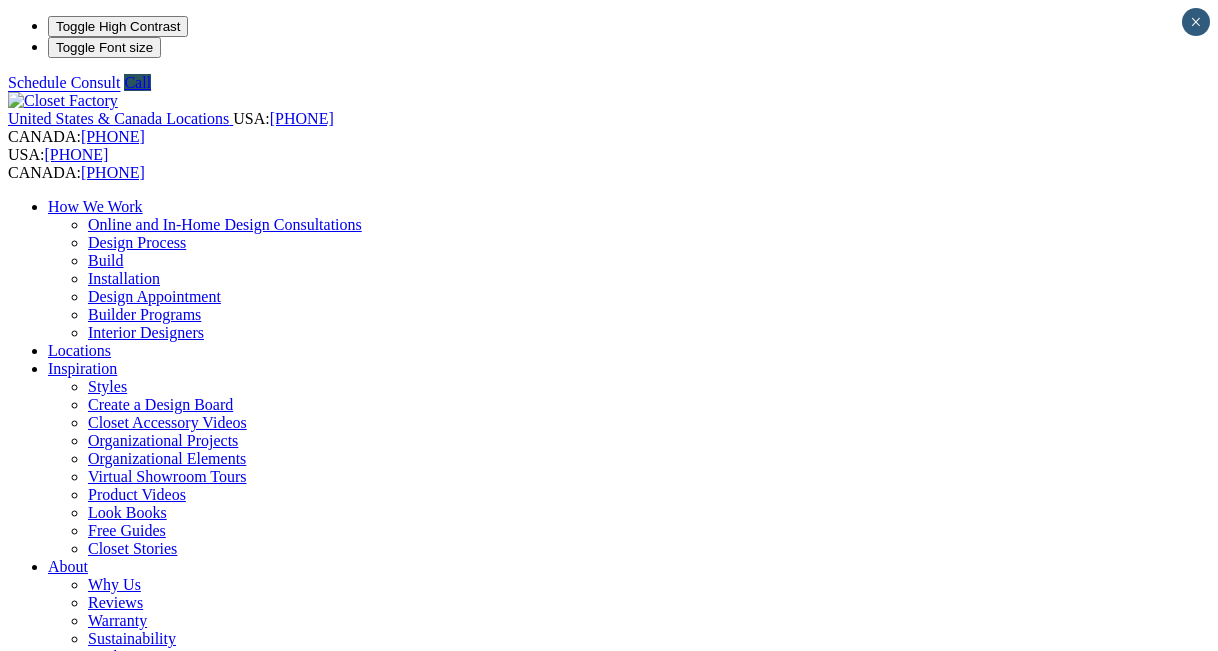 scroll, scrollTop: 0, scrollLeft: 0, axis: both 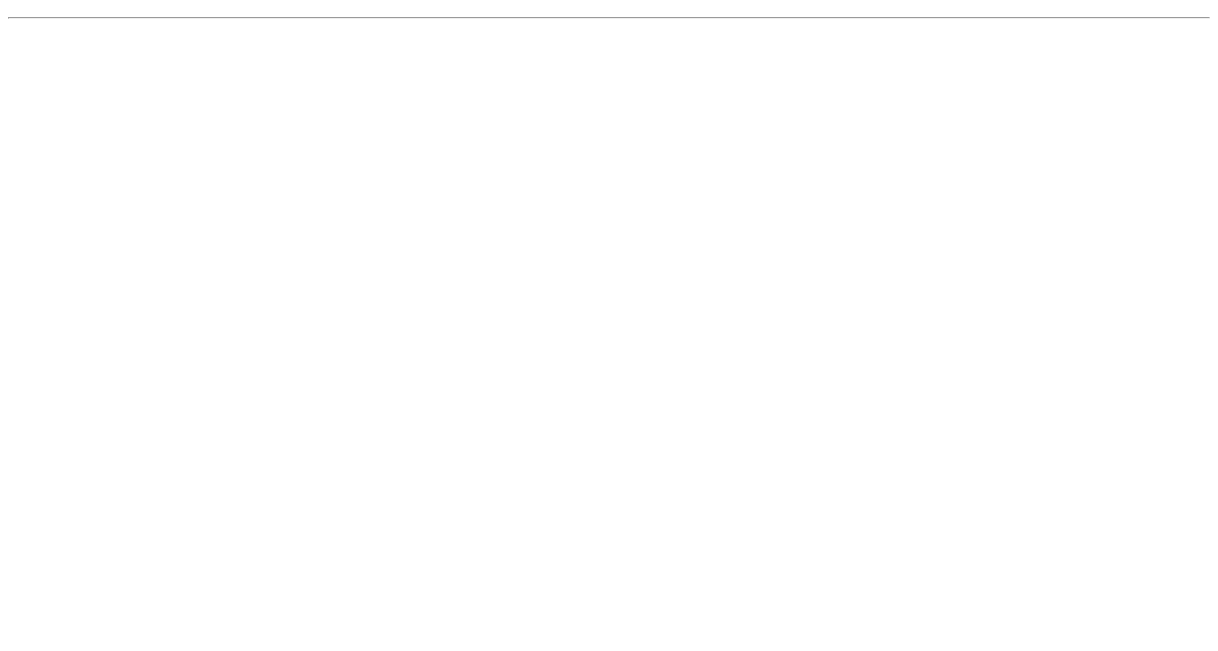 click on "2" at bounding box center (92, 3890) 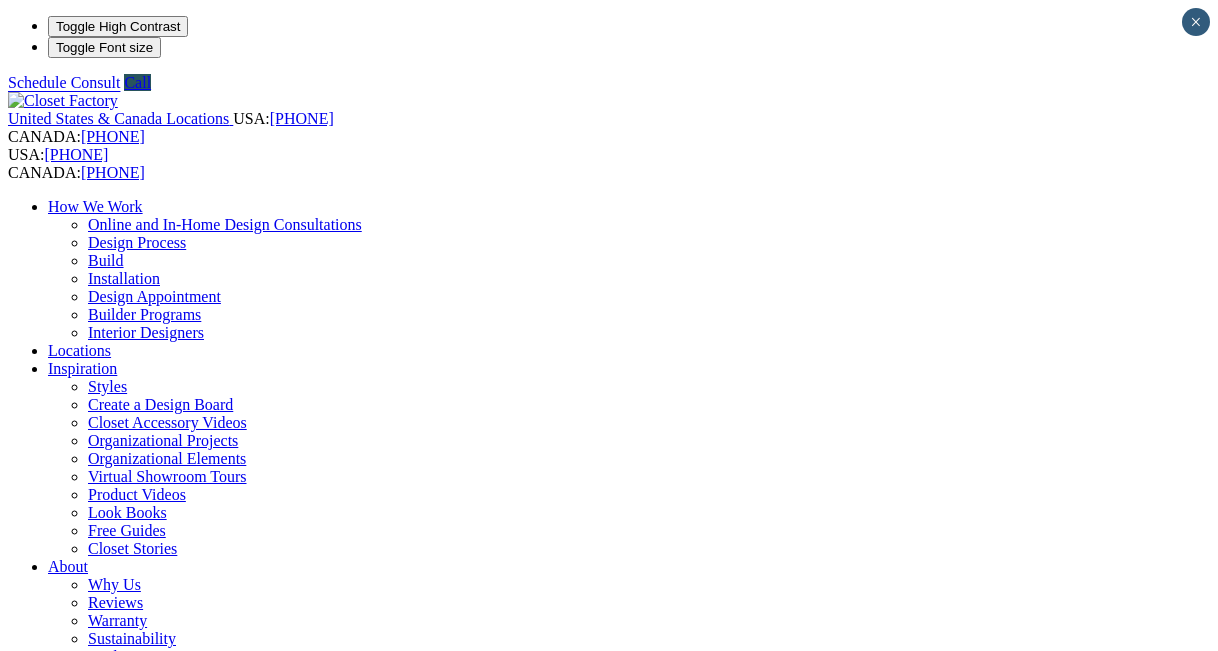 scroll, scrollTop: 0, scrollLeft: 0, axis: both 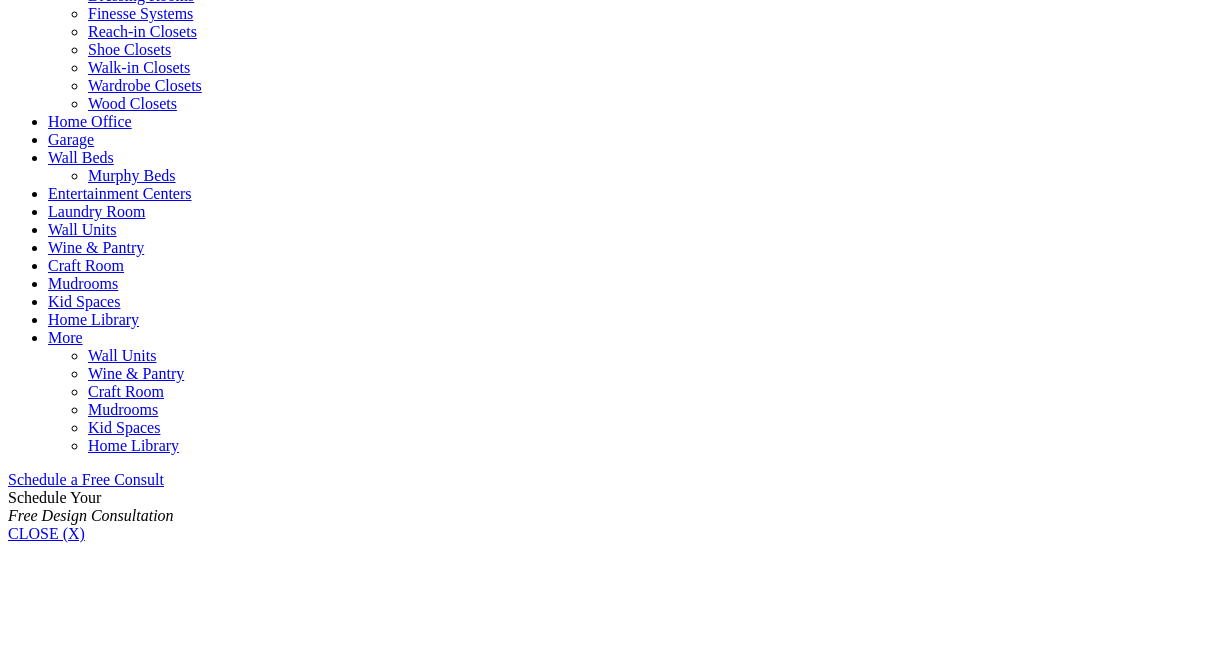 click at bounding box center [1508, 3907] 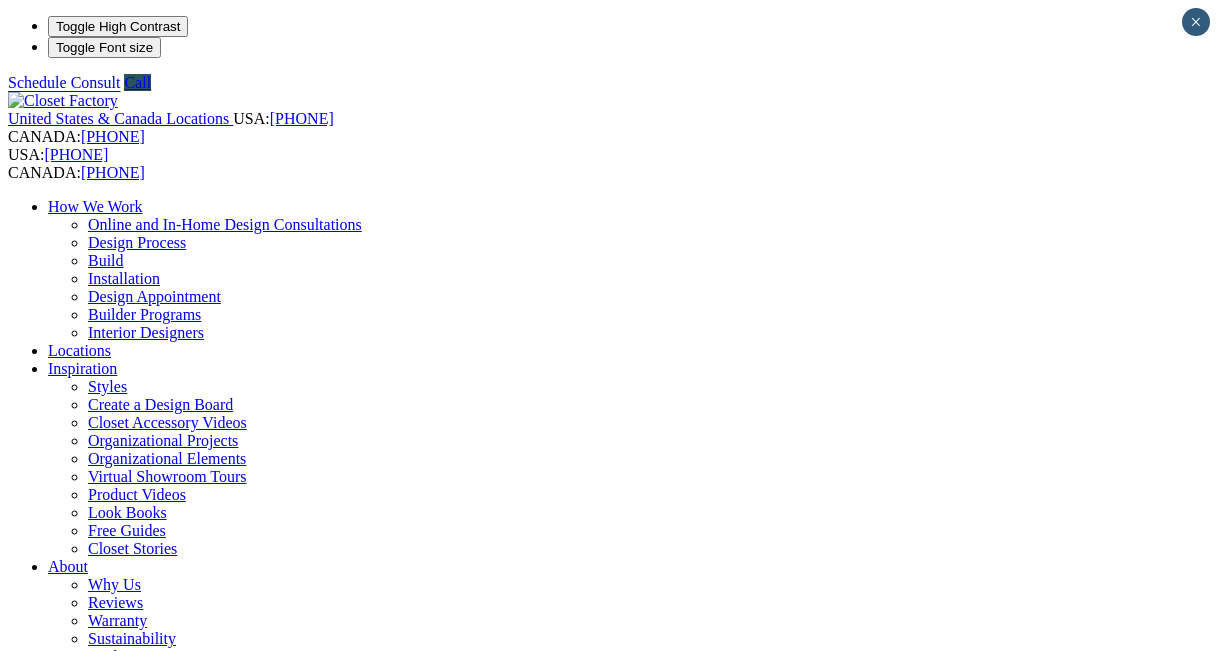 scroll, scrollTop: 0, scrollLeft: 0, axis: both 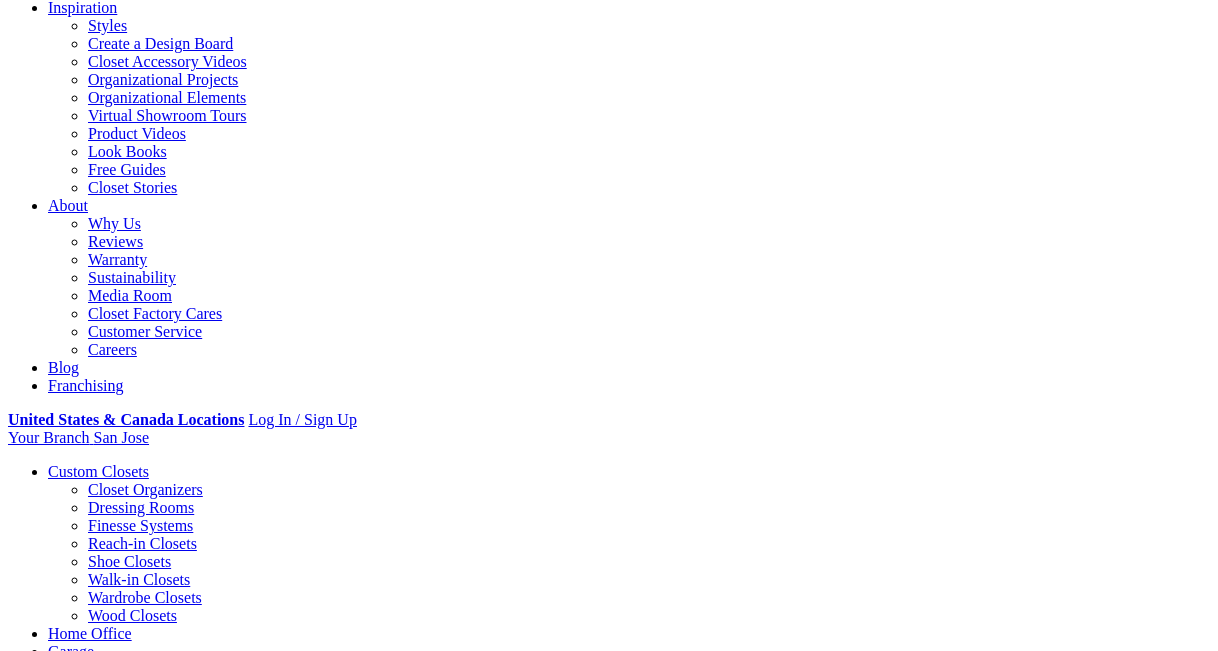 click on "Your Branch
San Jose
ZIP code
*" at bounding box center (609, 438) 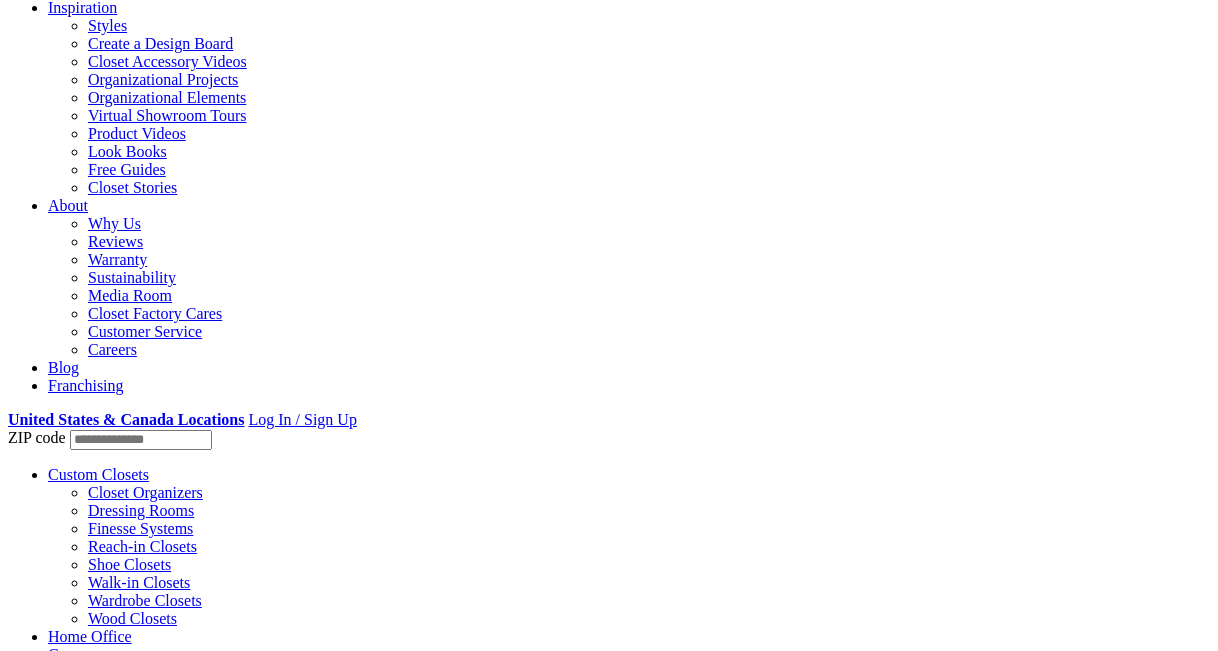 click on "United States & Canada Locations
USA:  (800) 838-7995
CANADA:  (888) 237-5650
USA:  (800) 838-7995
CANADA:  (888) 237-5650
How We Work  Online and In-Home Design Consultations Design Process Build Installation Design Appointment Builder Programs Interior Designers Locations Inspiration  Styles Create a Design Board Closet Accessory Videos Organizational Projects Organizational Elements Virtual Showroom Tours Product Videos Look Books Free Guides Closet Stories About  Why Us Reviews Warranty Sustainability Media Room Closet Factory Cares Customer Service Careers Blog Franchising
United States & Canada Locations
Log In / Sign Up
Your Branch
San Jose
ZIP code
*" at bounding box center (609, 90) 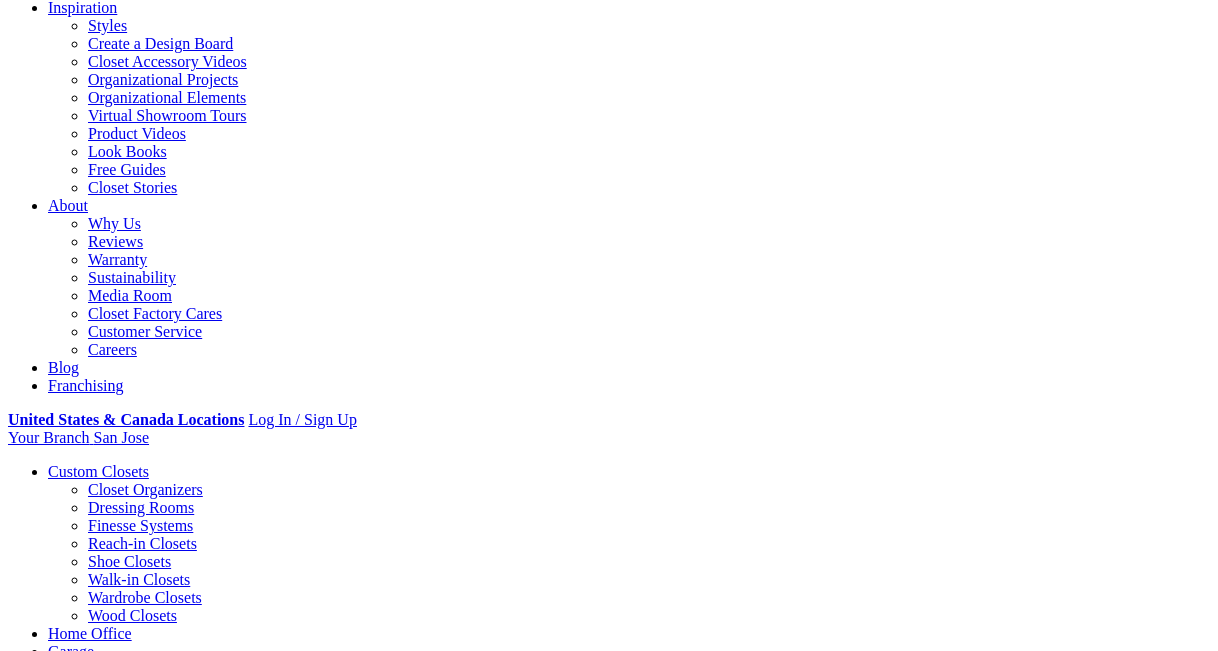 click at bounding box center [63, -260] 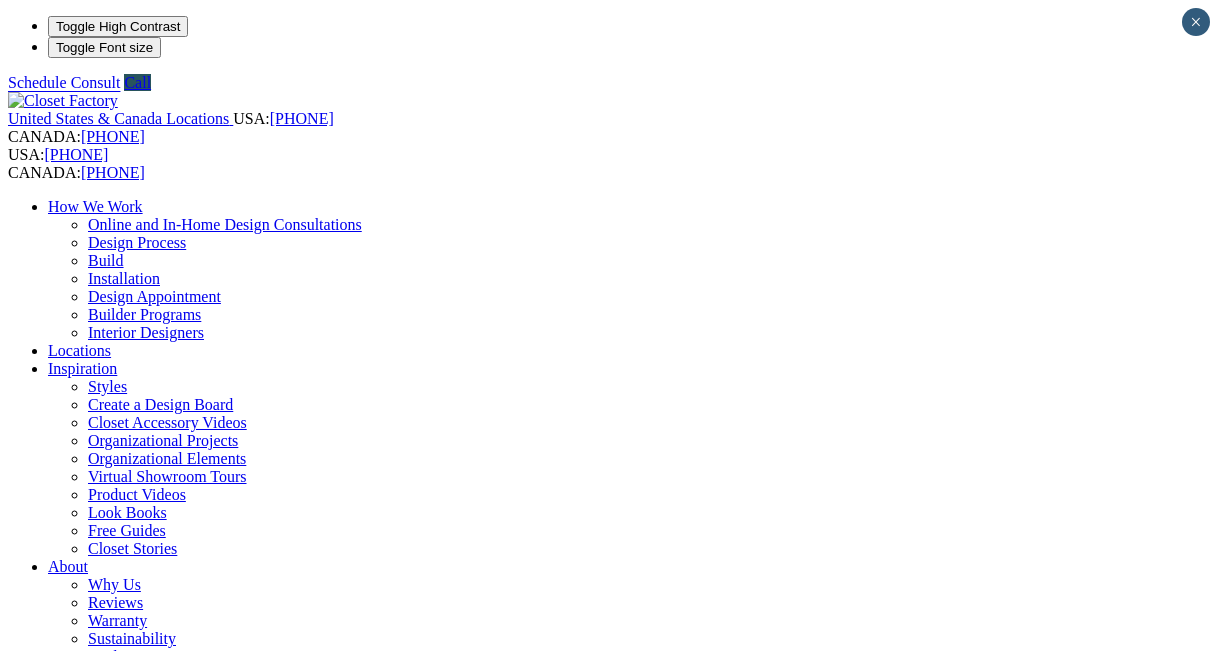 scroll, scrollTop: 0, scrollLeft: 0, axis: both 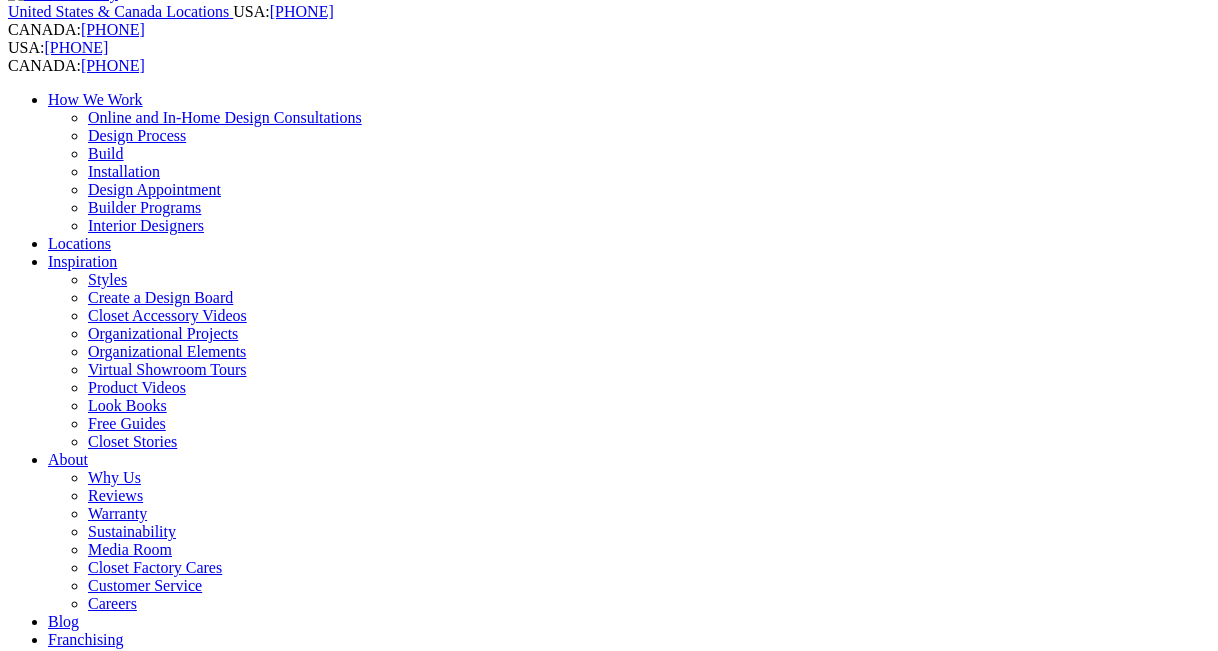 click on "next" at bounding box center (609, 2741) 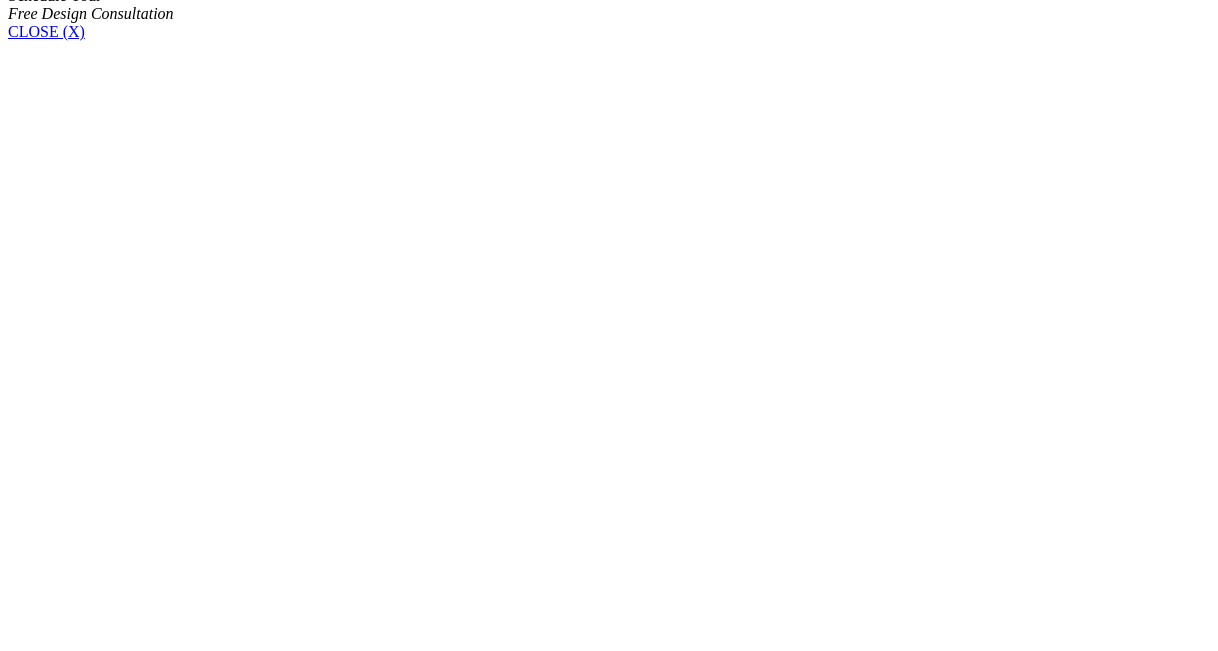 scroll, scrollTop: 1378, scrollLeft: 0, axis: vertical 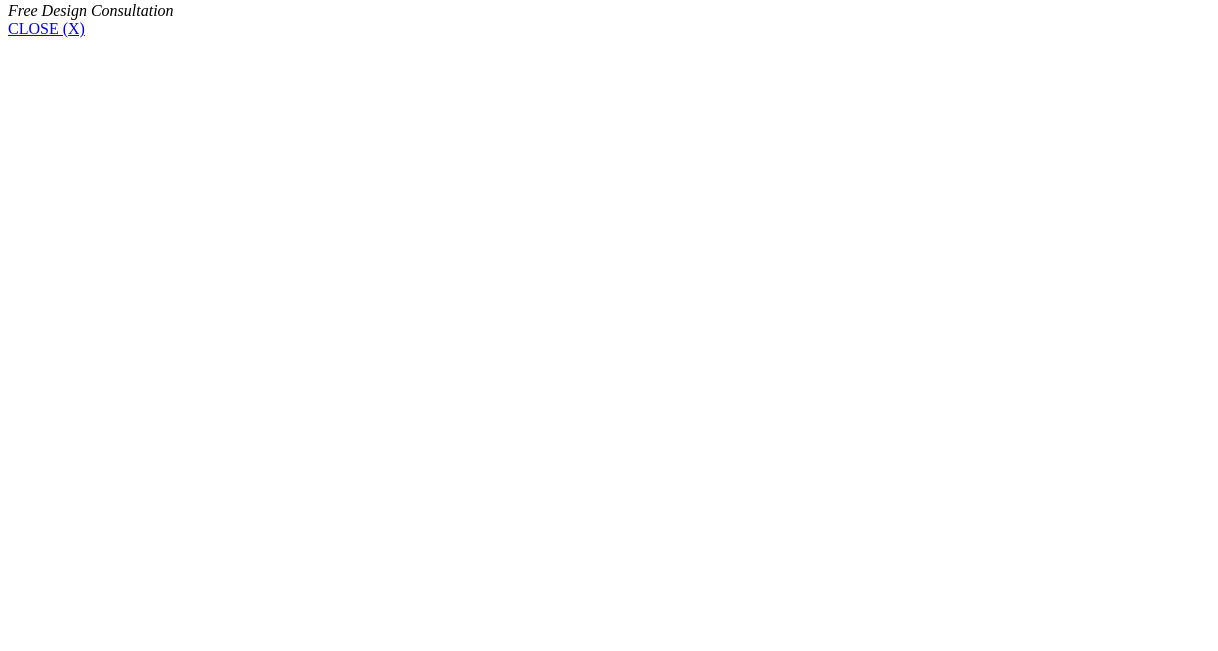click on "Custom Closets" at bounding box center [98, 6063] 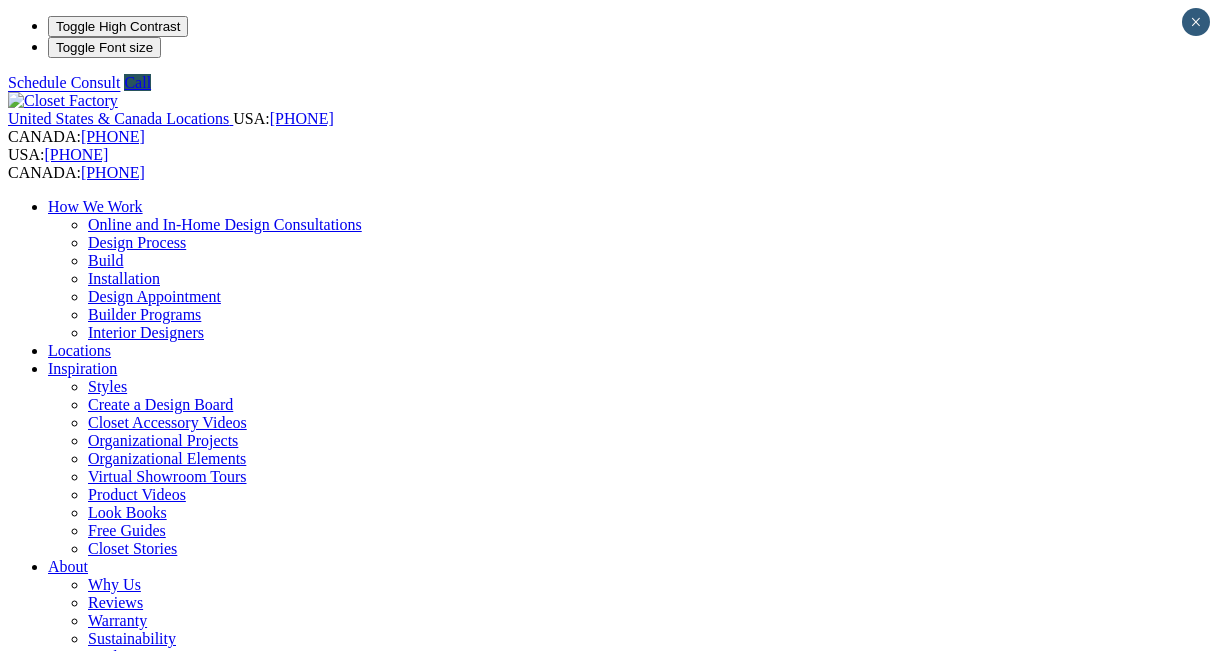 scroll, scrollTop: 0, scrollLeft: 0, axis: both 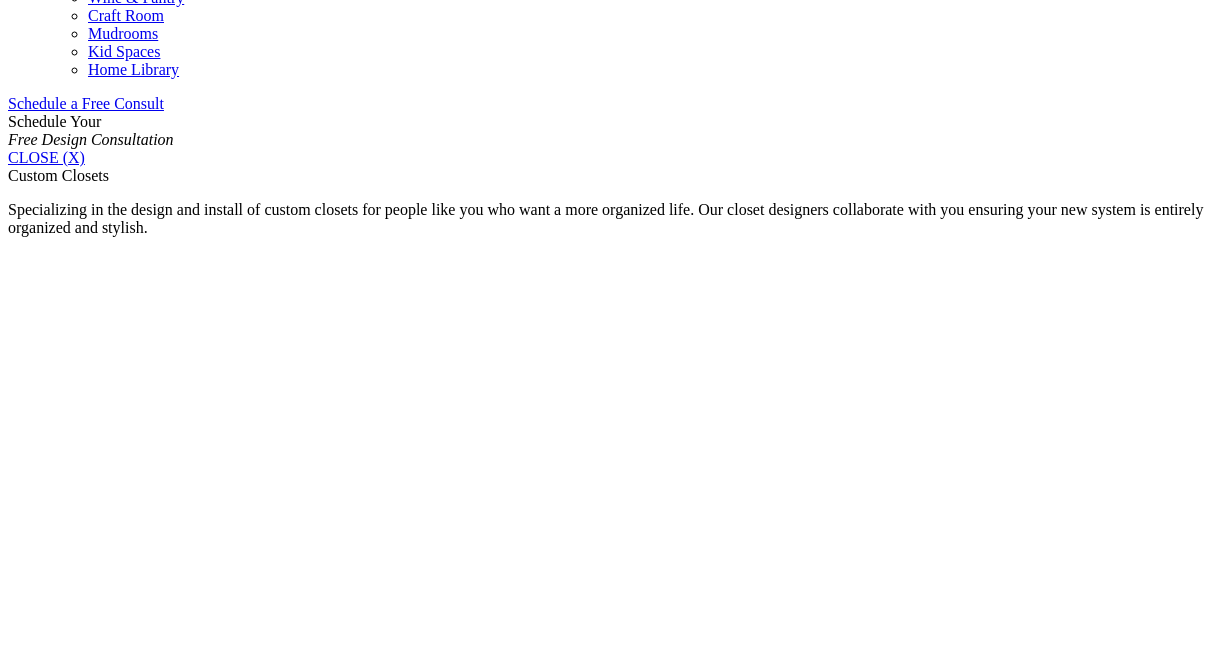 click on "Kid" at bounding box center (60, 2220) 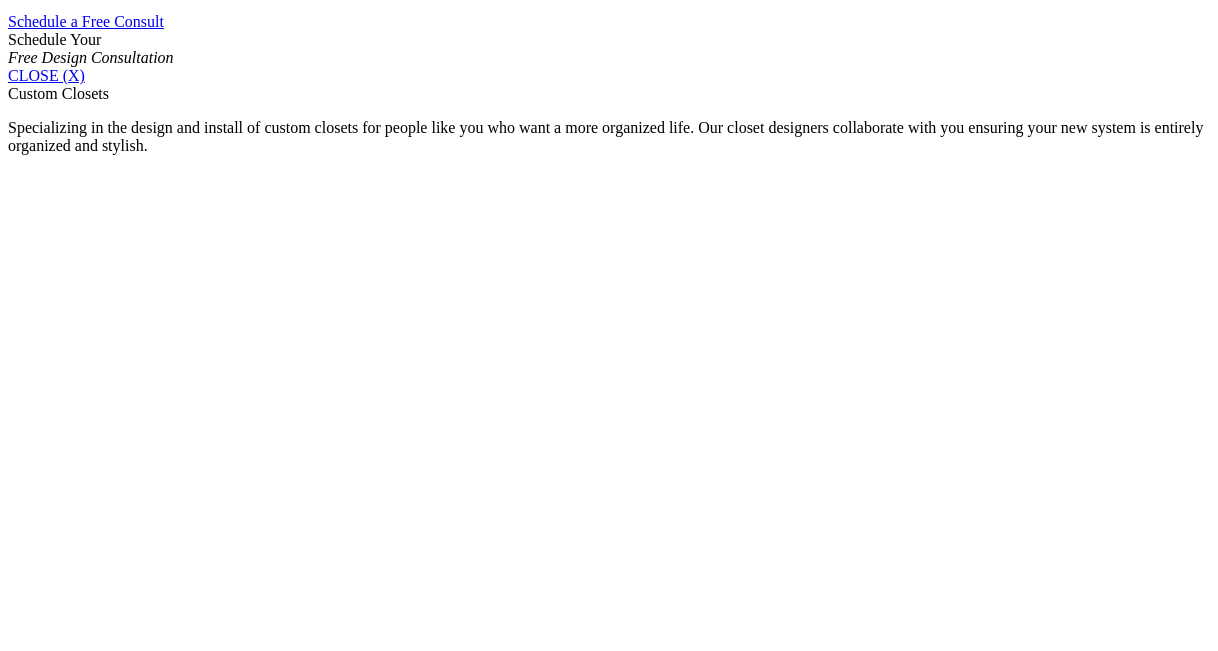 scroll, scrollTop: 1330, scrollLeft: 0, axis: vertical 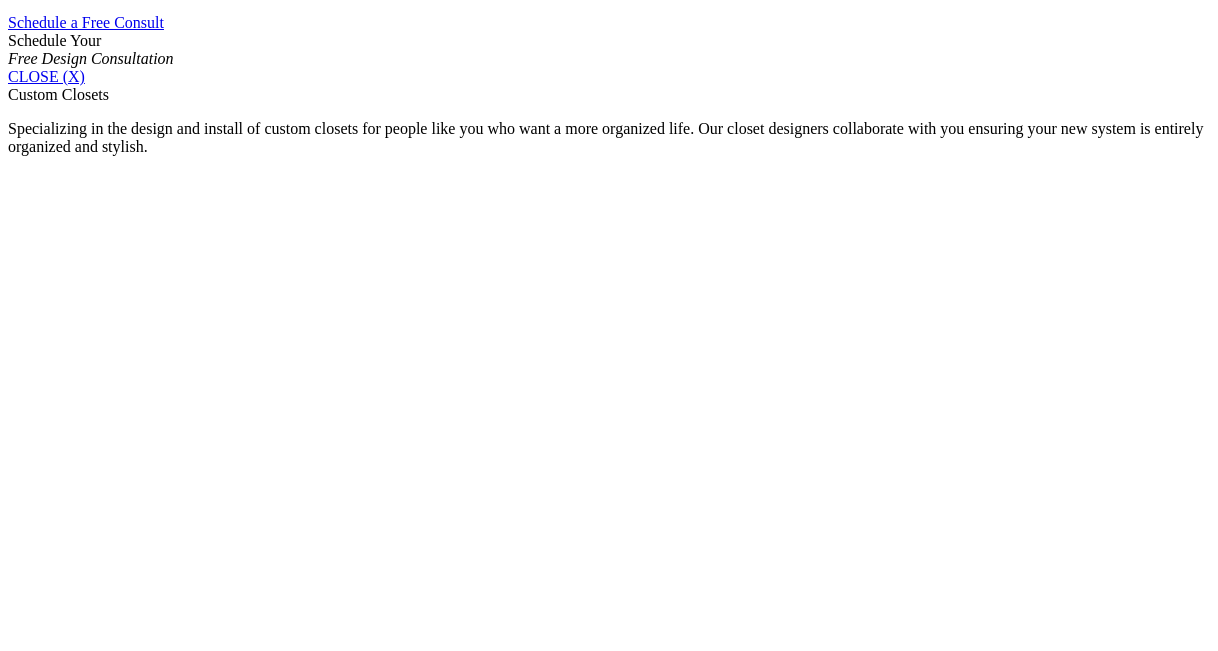 click on "Walk-In" at bounding box center [74, 2031] 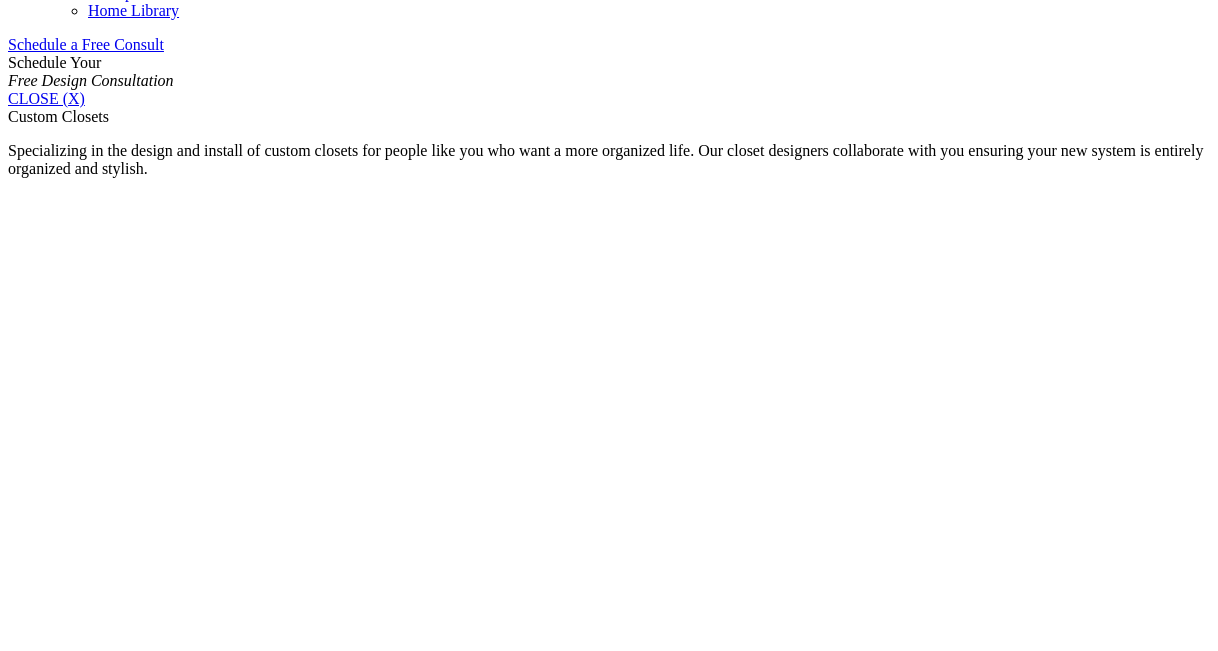 scroll, scrollTop: 1324, scrollLeft: 0, axis: vertical 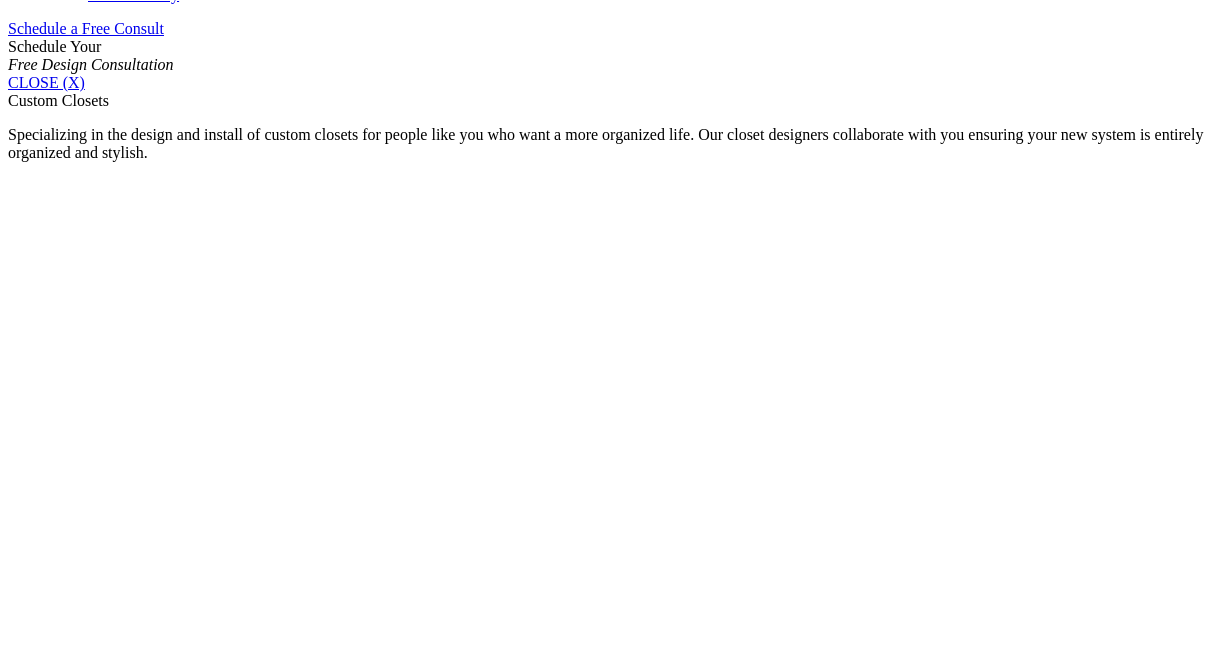 click on "Walk-In" at bounding box center (74, 2037) 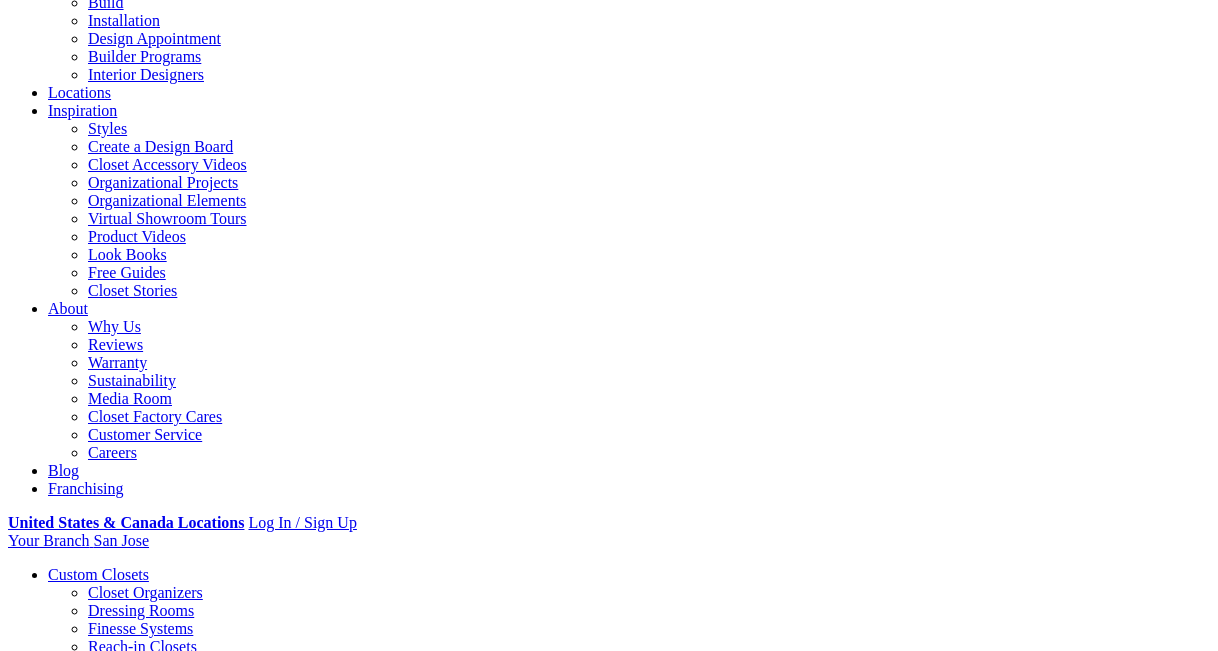 scroll, scrollTop: 0, scrollLeft: 0, axis: both 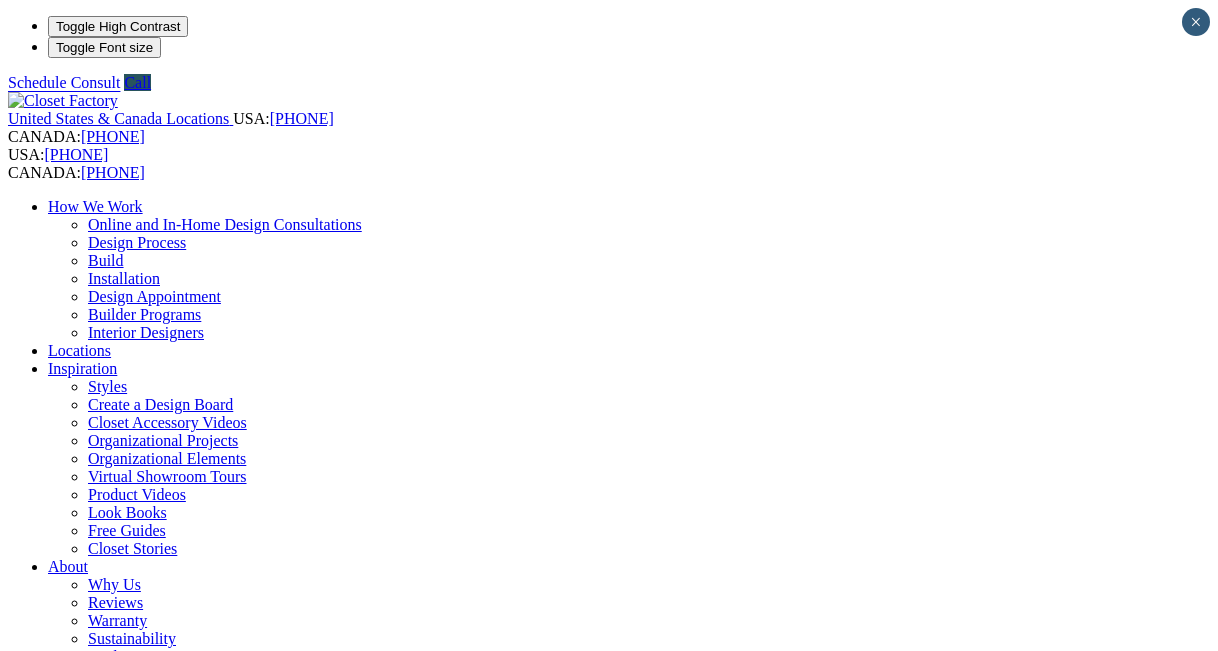 click on "Schedule a Free Consult" at bounding box center (86, 1244) 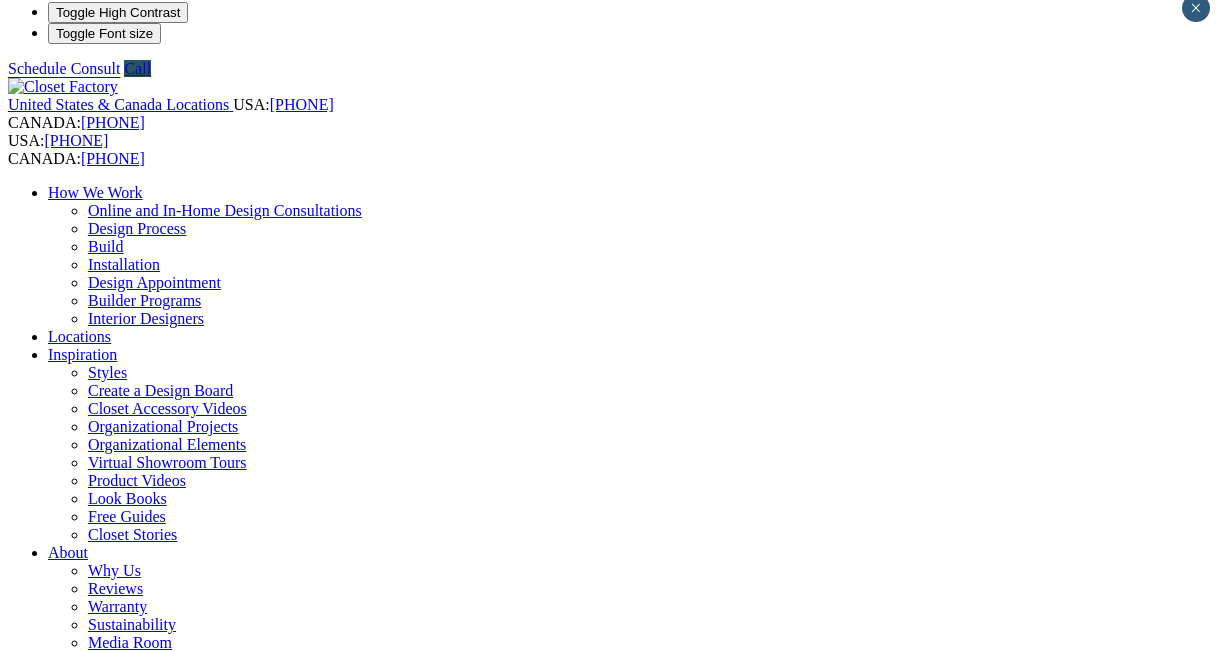 scroll, scrollTop: 6, scrollLeft: 0, axis: vertical 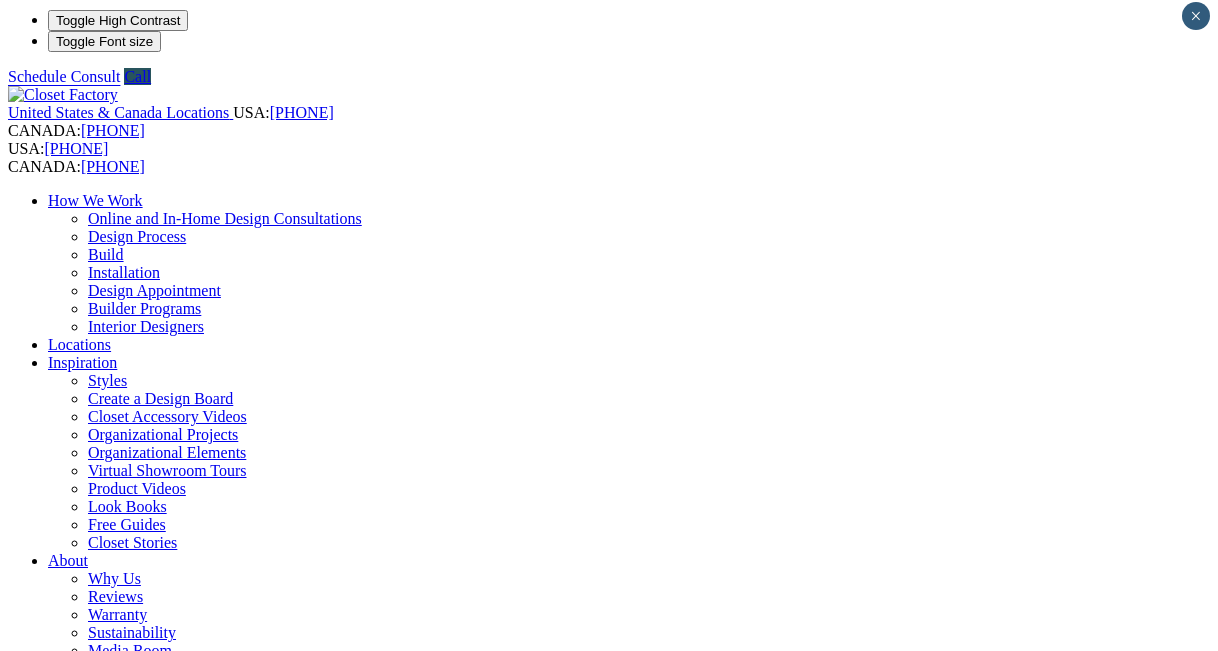 click on "First Name" at bounding box center (95, 1319) 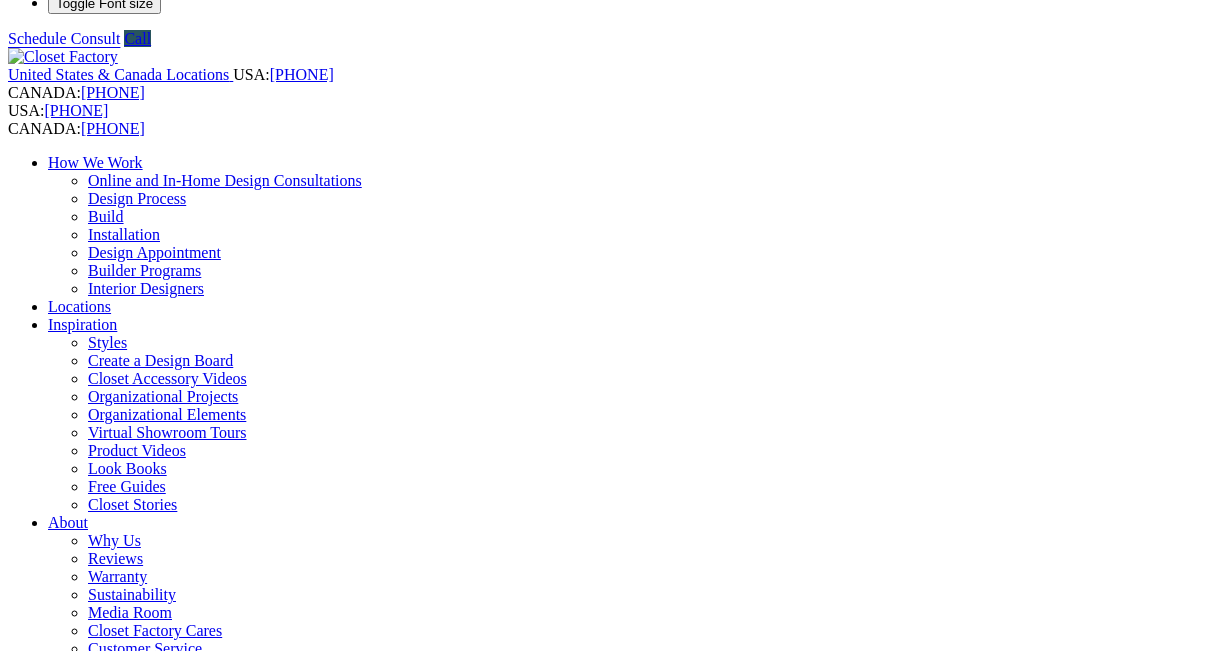 scroll, scrollTop: 45, scrollLeft: 0, axis: vertical 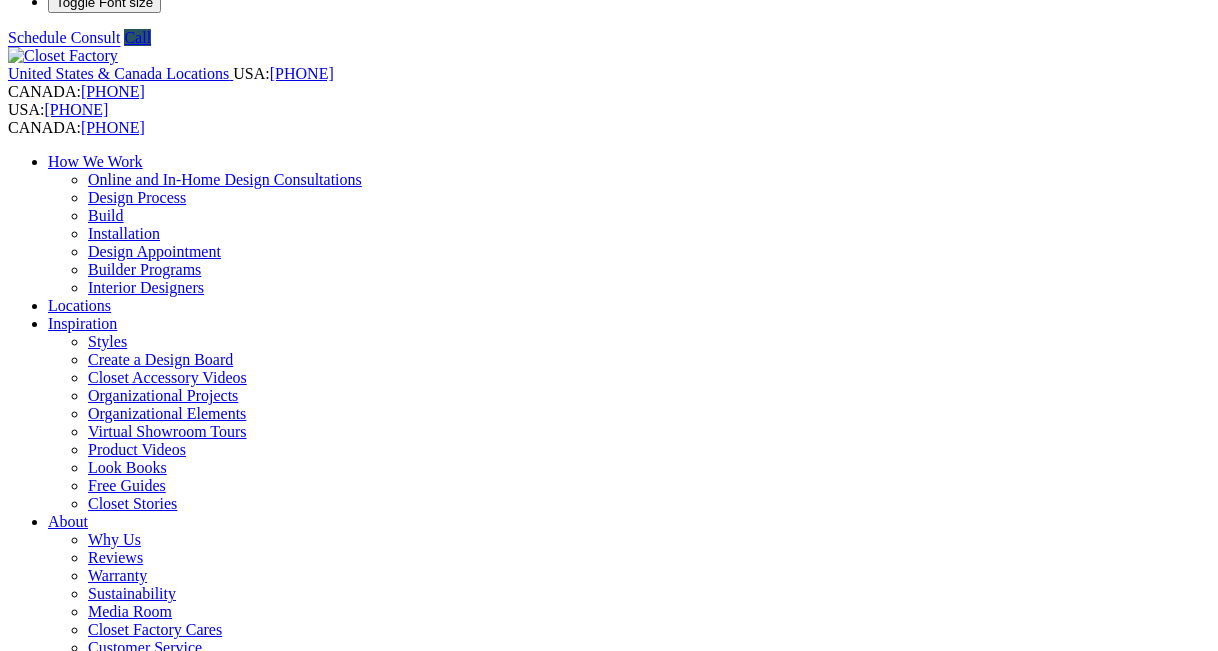 type on "**********" 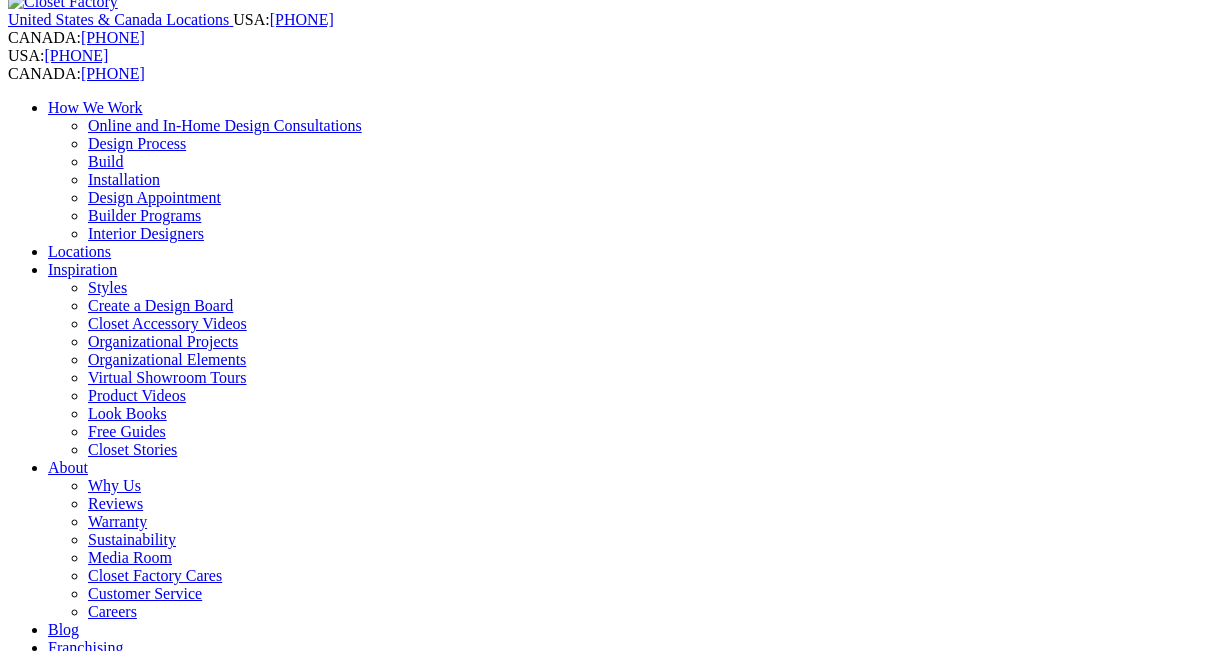 click on "******* *** ******" at bounding box center (36, 1342) 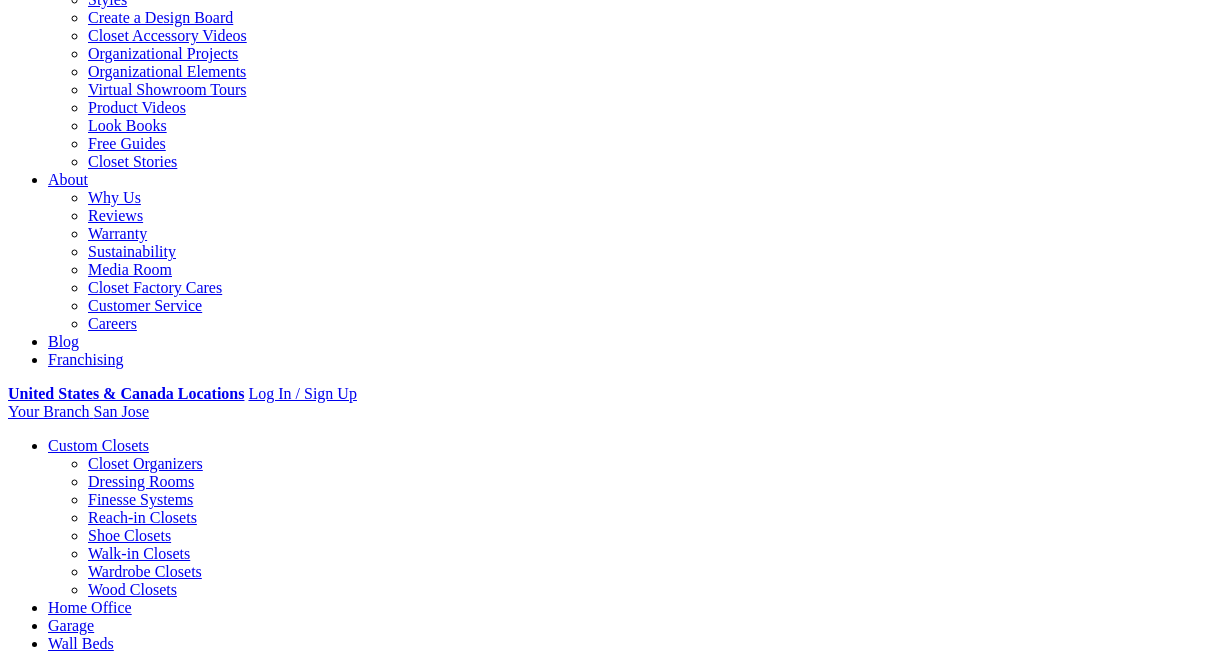 scroll, scrollTop: 392, scrollLeft: 0, axis: vertical 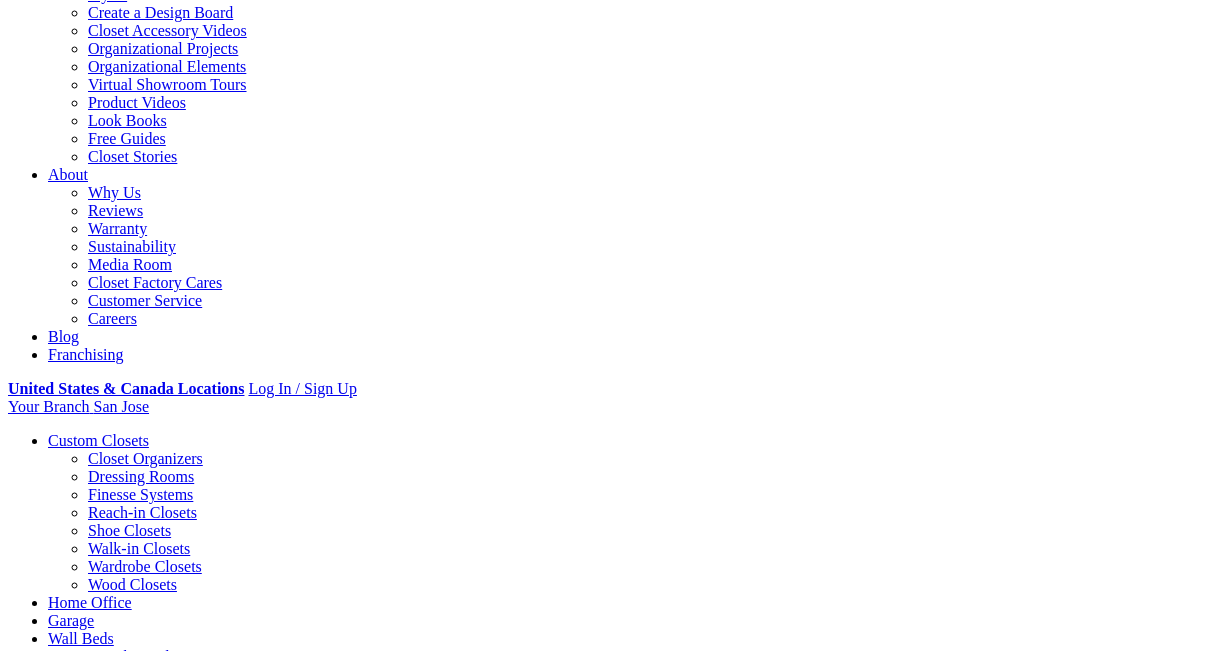 click on "**********" at bounding box center [46, 1419] 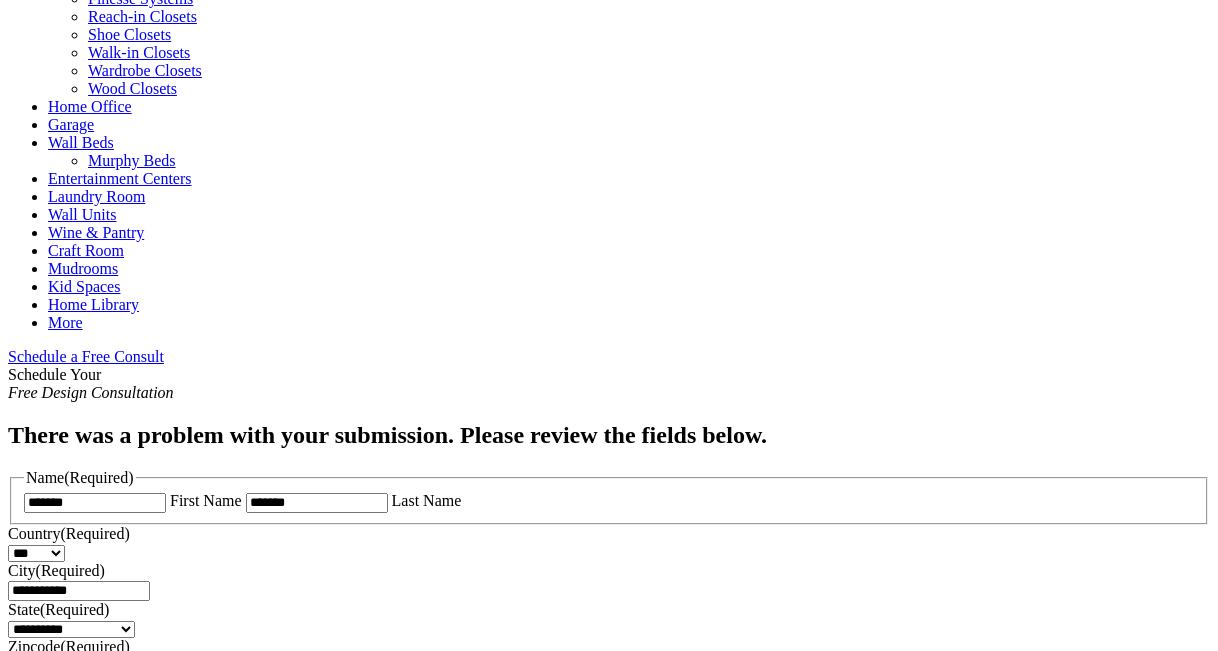 scroll, scrollTop: 896, scrollLeft: 0, axis: vertical 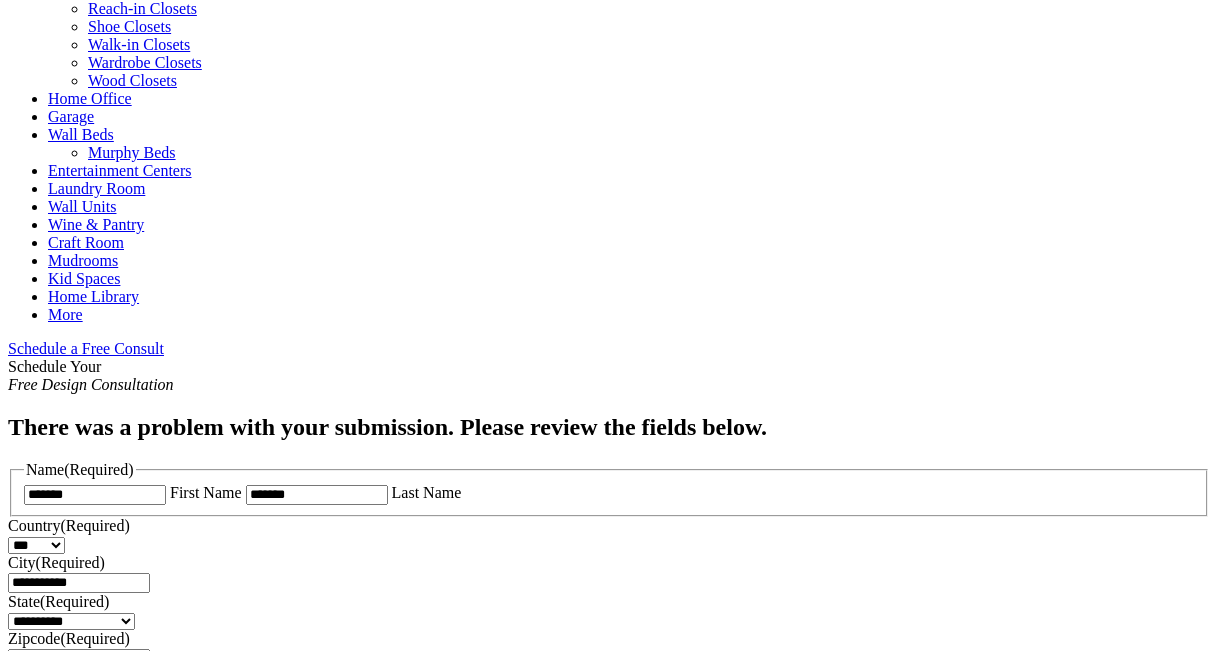 click at bounding box center (164, 348) 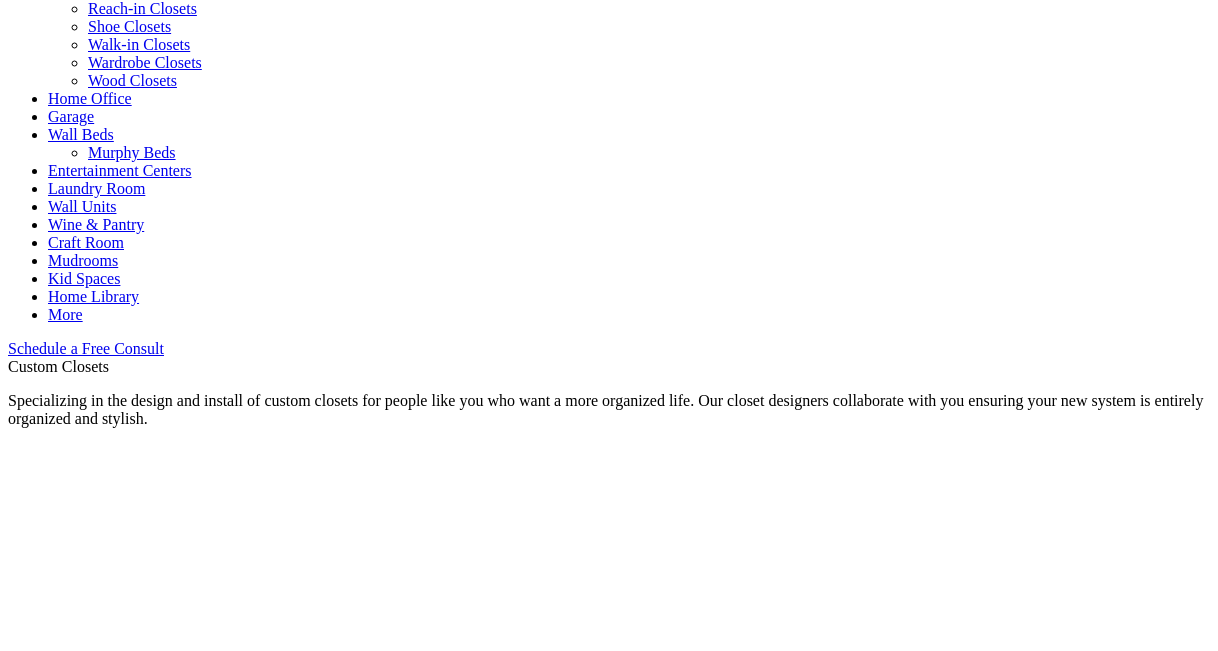 click at bounding box center (164, 348) 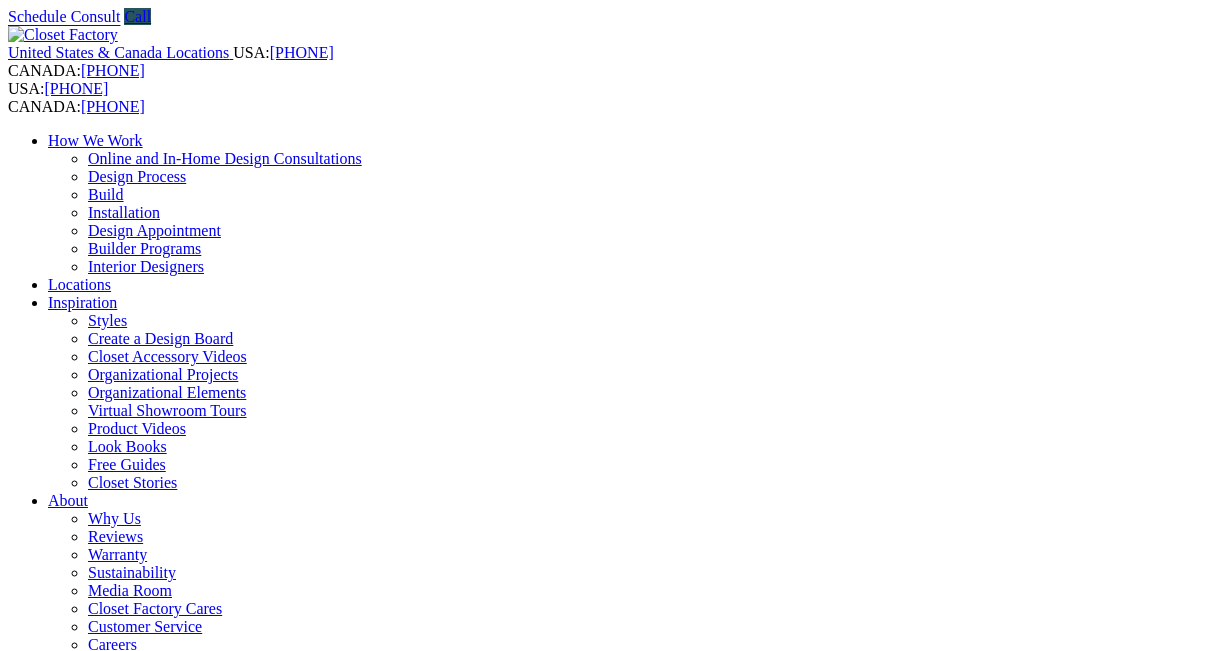 scroll, scrollTop: 0, scrollLeft: 0, axis: both 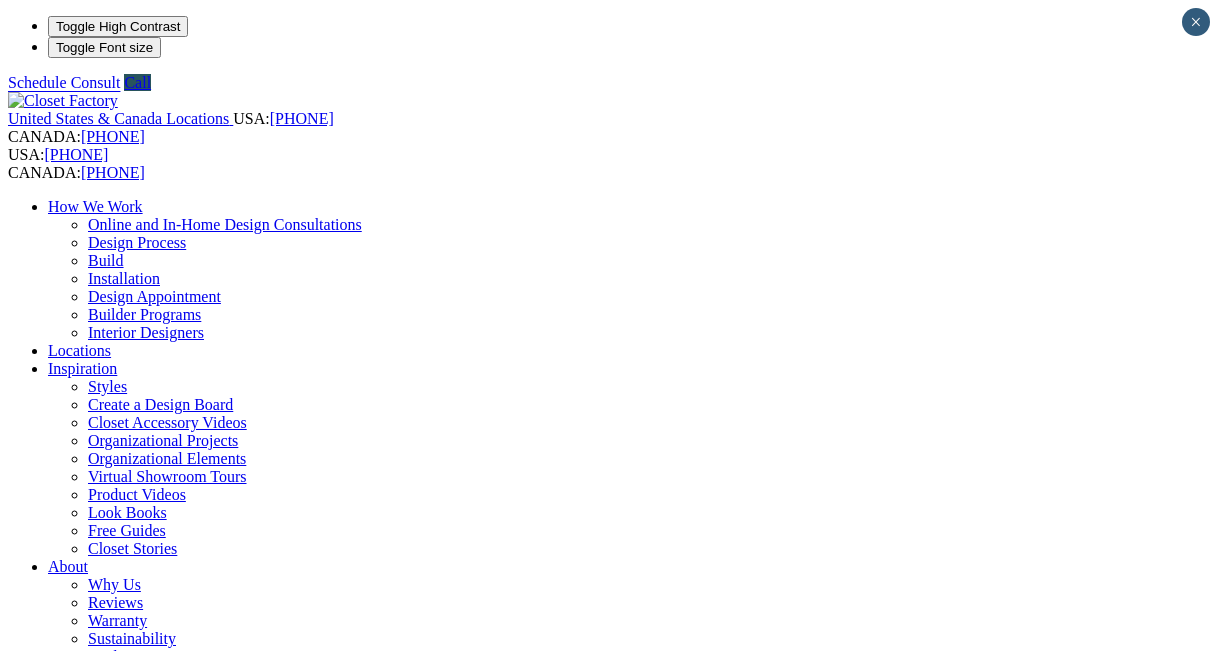 click on "Schedule a Free Consult" at bounding box center [86, 1208] 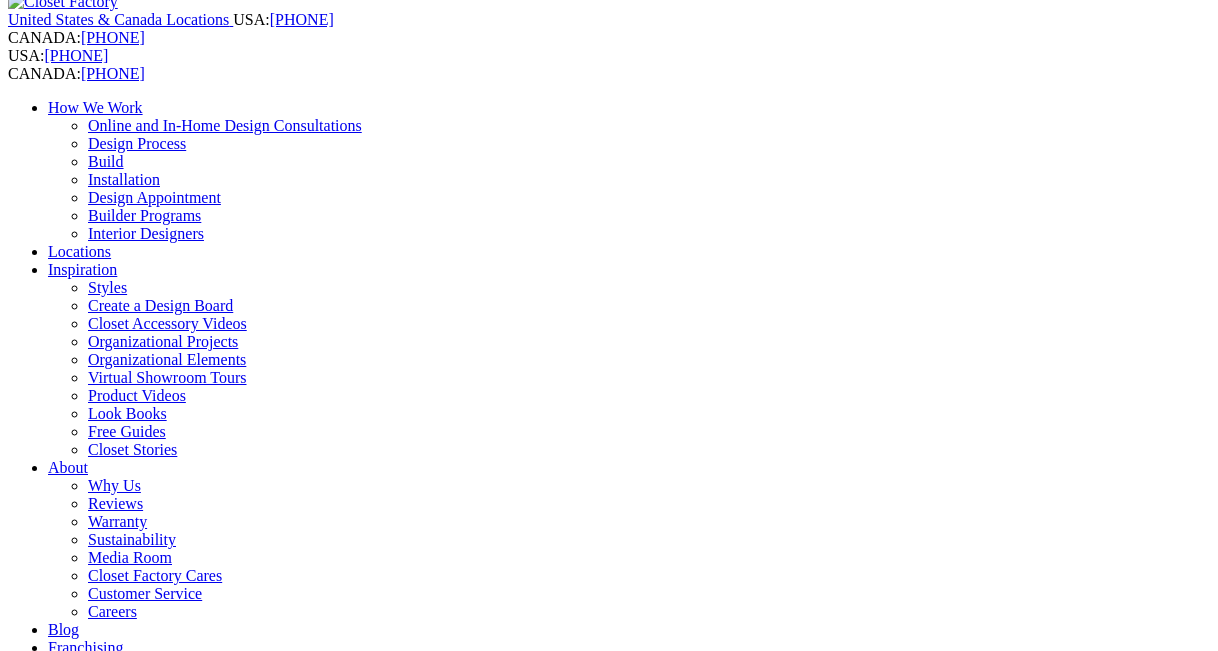 scroll, scrollTop: 0, scrollLeft: 0, axis: both 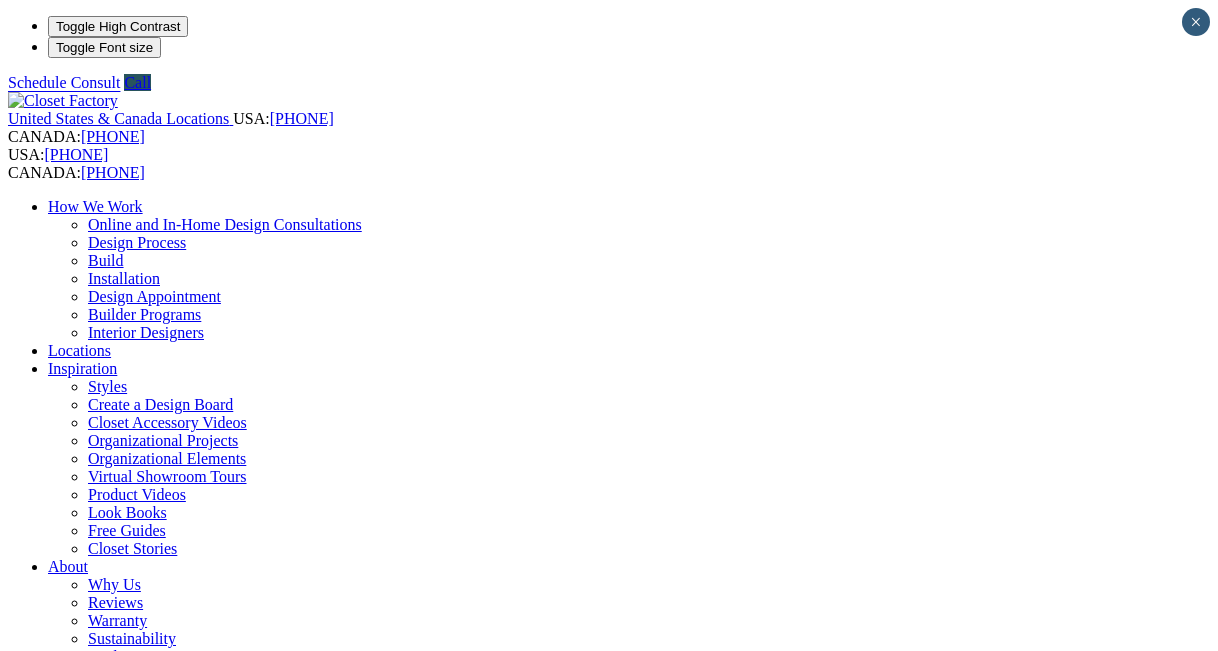click on "Schedule a Free Consult" at bounding box center (86, 1208) 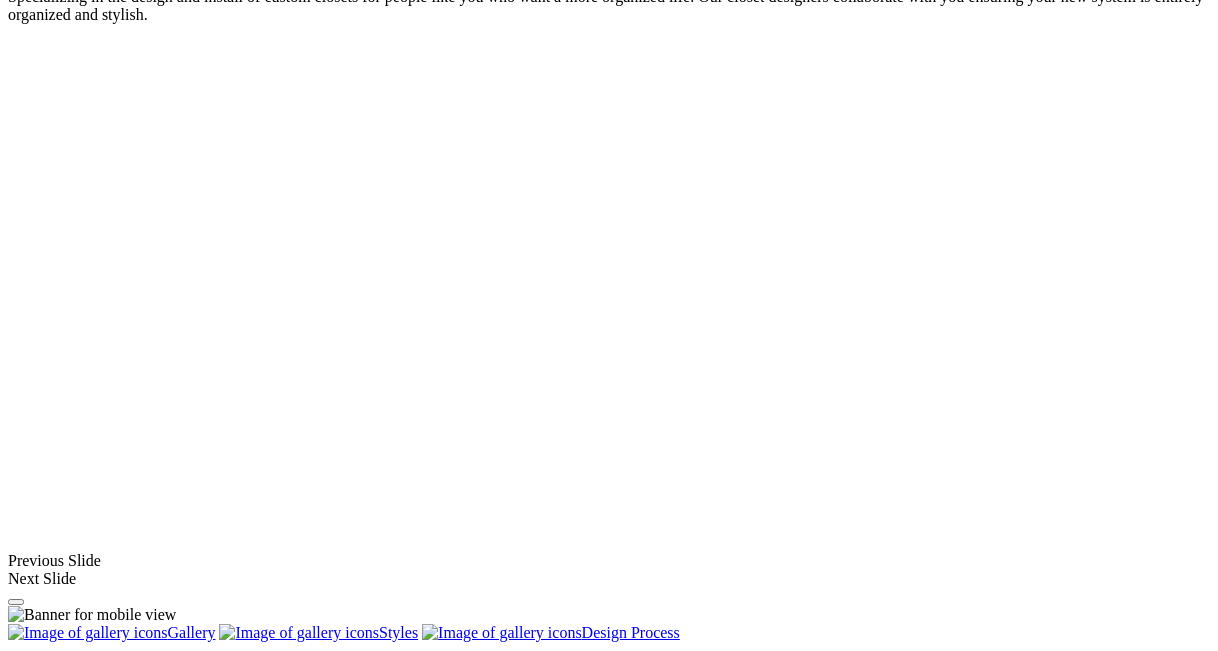 scroll, scrollTop: 953, scrollLeft: 0, axis: vertical 